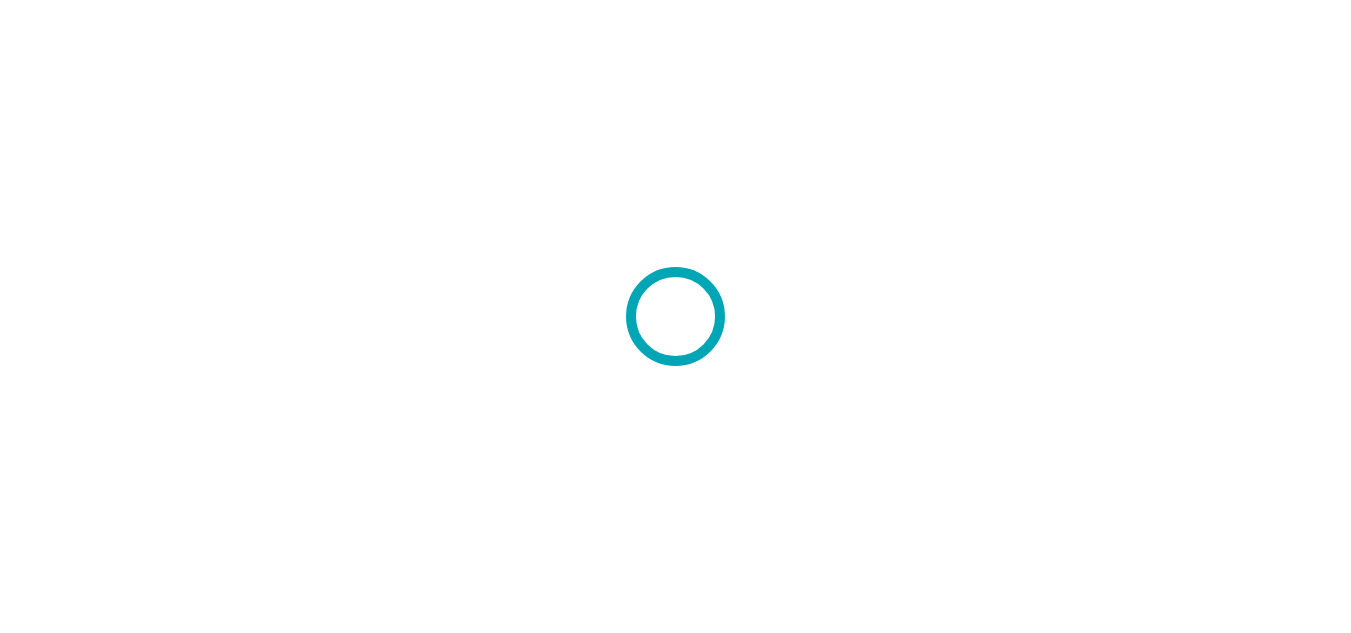 scroll, scrollTop: 0, scrollLeft: 0, axis: both 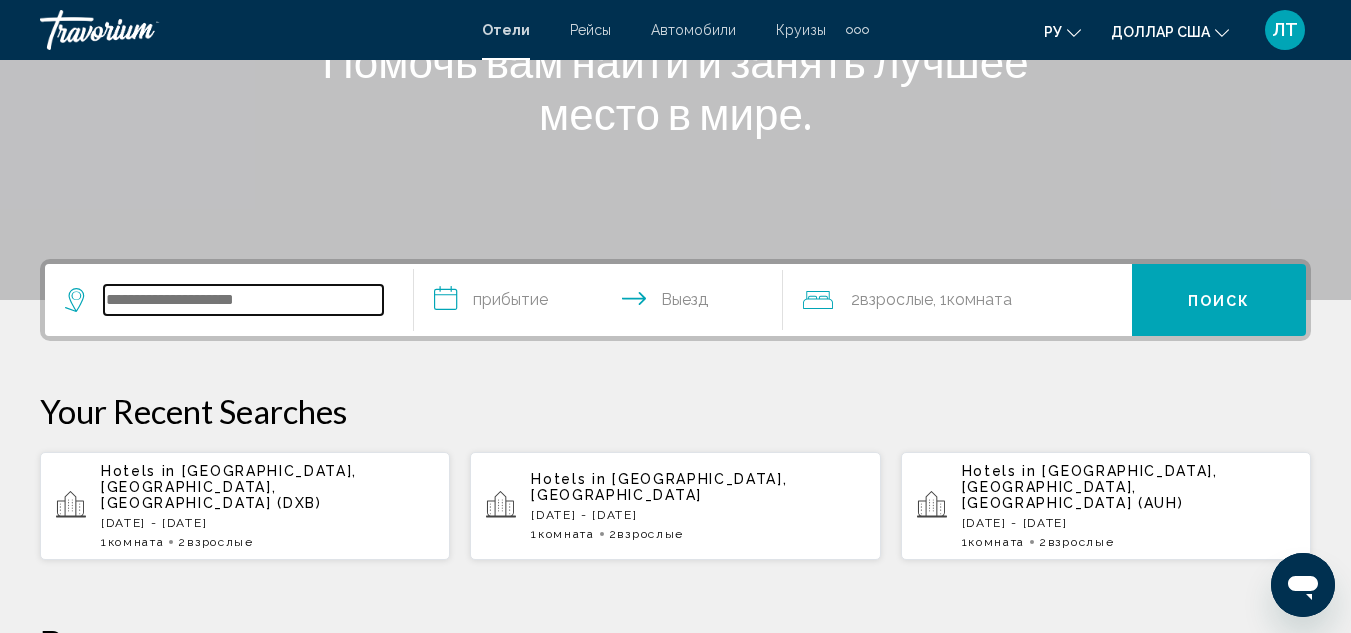 click at bounding box center (243, 300) 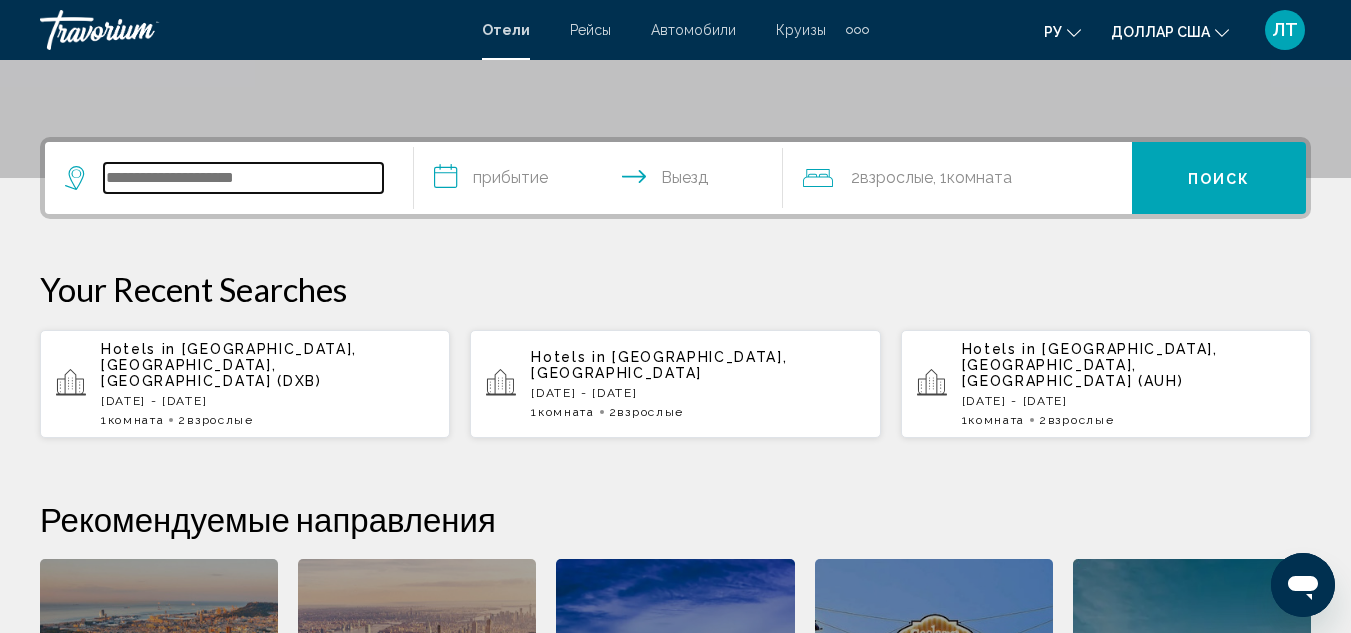 scroll, scrollTop: 494, scrollLeft: 0, axis: vertical 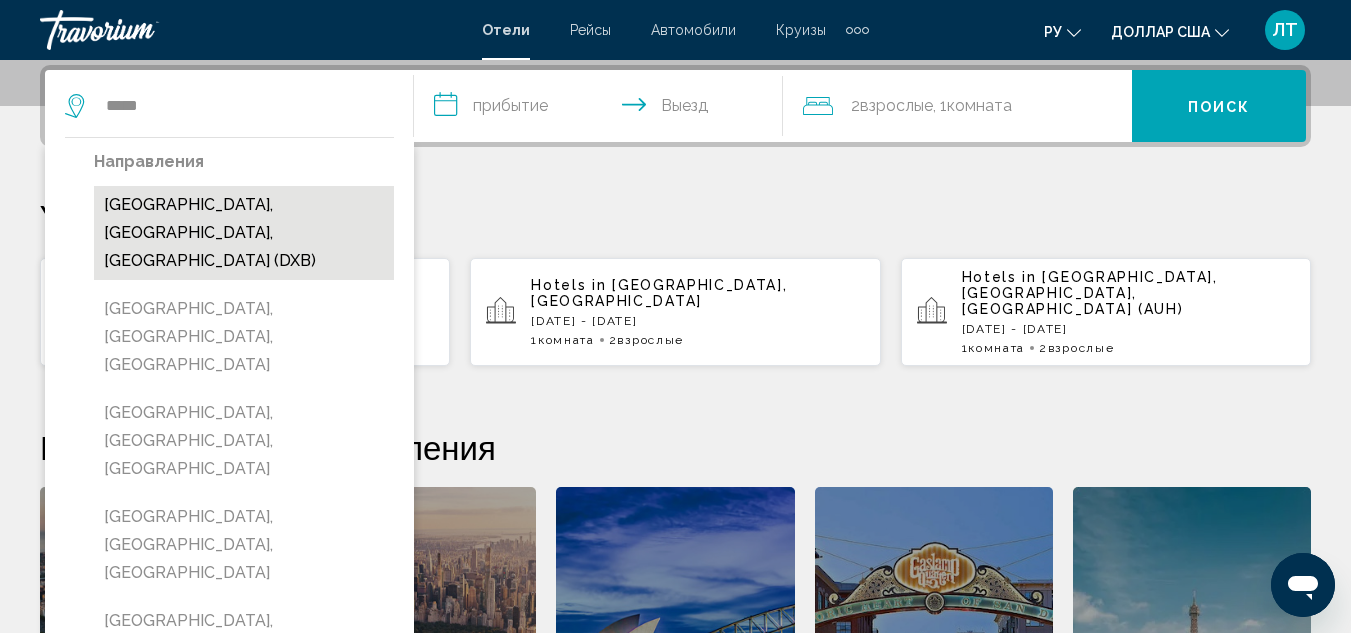 click on "Dubai, Dubai Emirate, United Arab Emirates (DXB)" at bounding box center [244, 233] 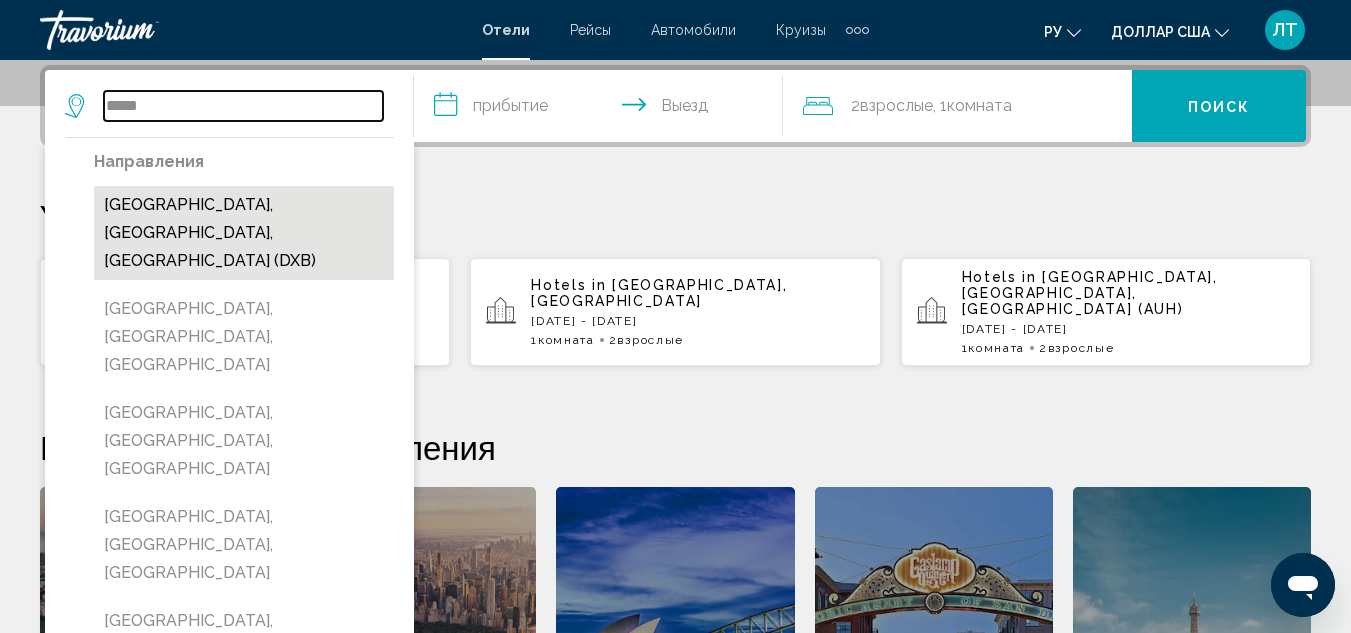 type on "**********" 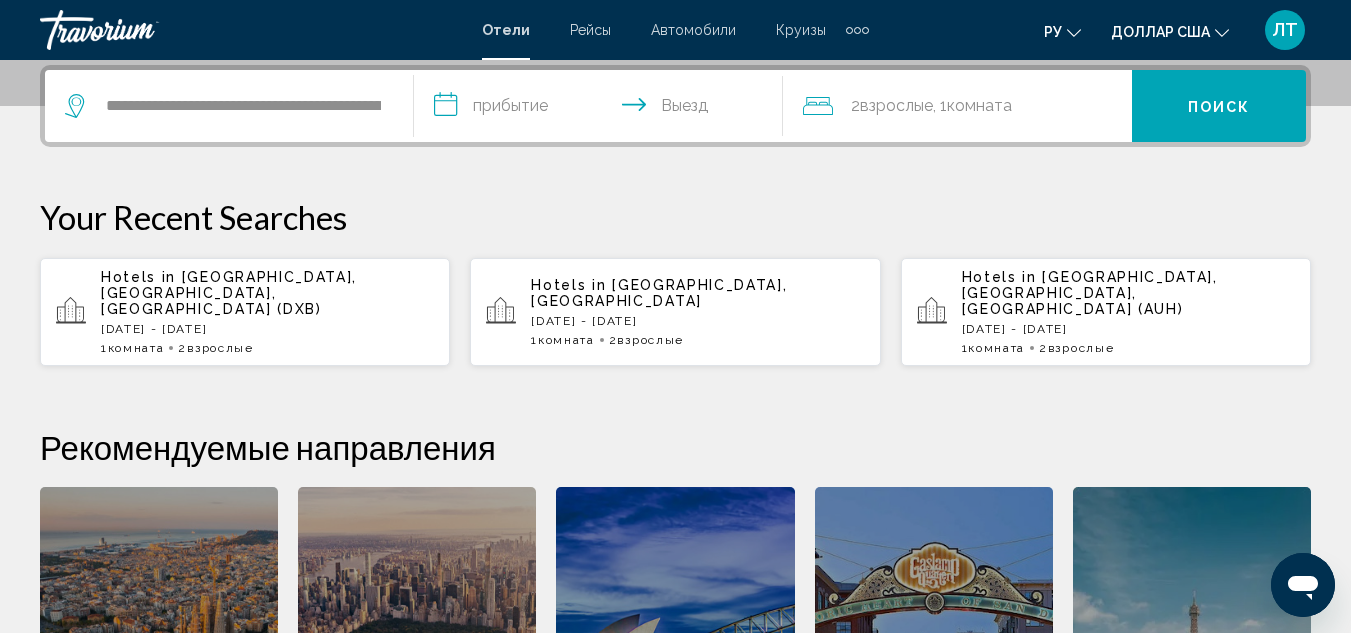 click on "**********" at bounding box center [602, 109] 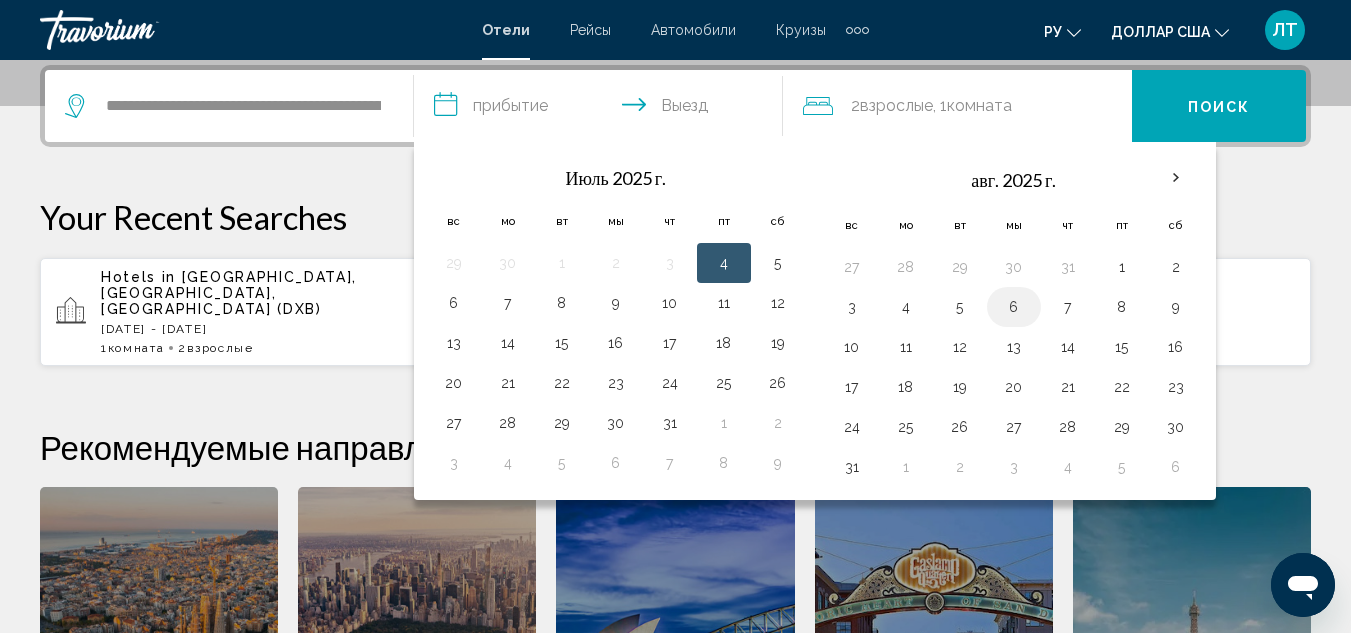 click on "6" at bounding box center (1014, 307) 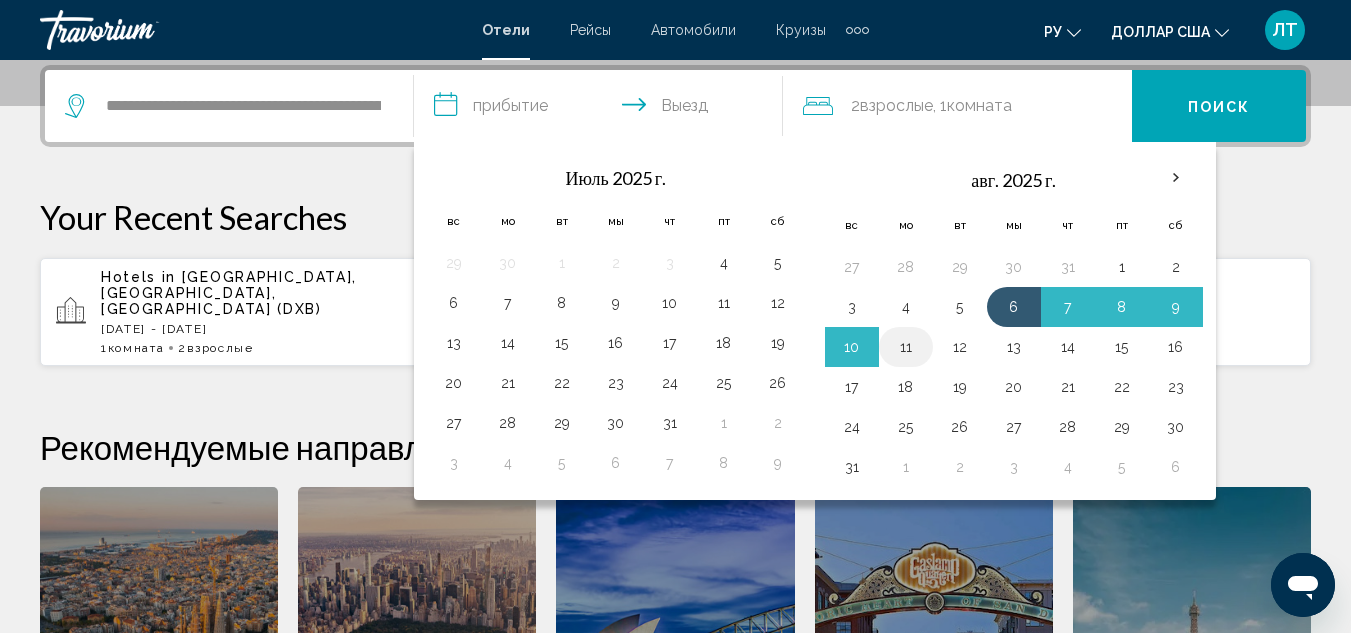 click on "11" at bounding box center [906, 347] 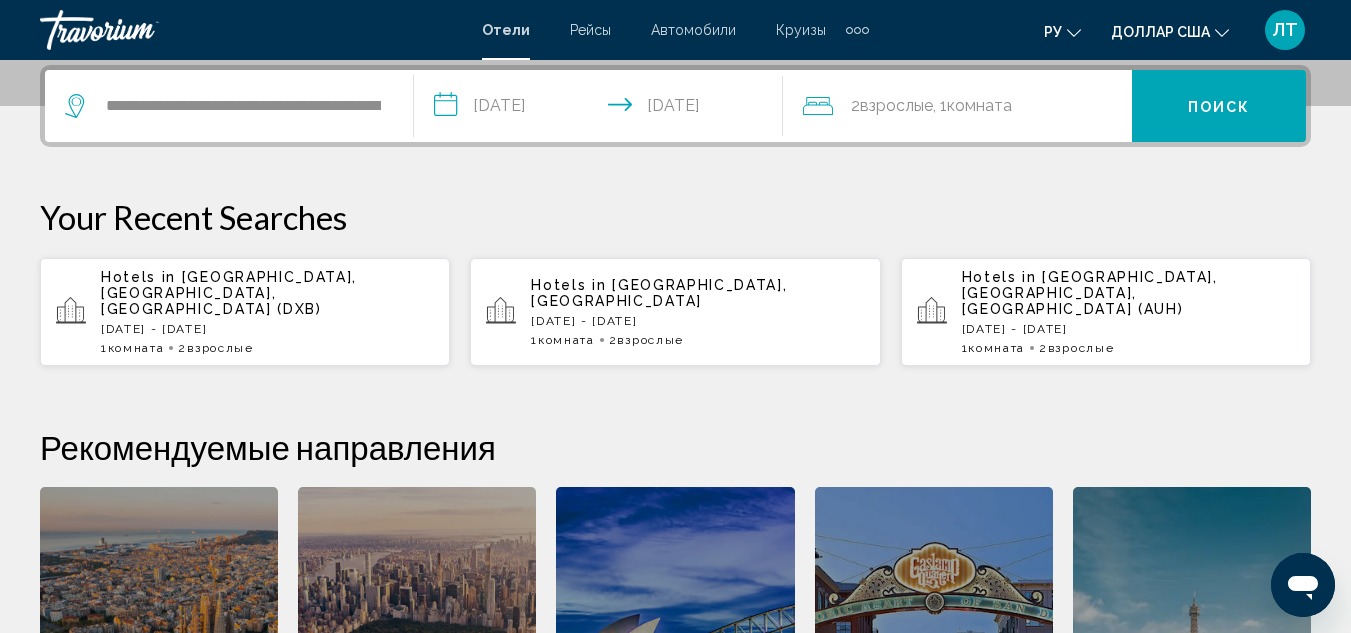 click on "**********" at bounding box center [602, 109] 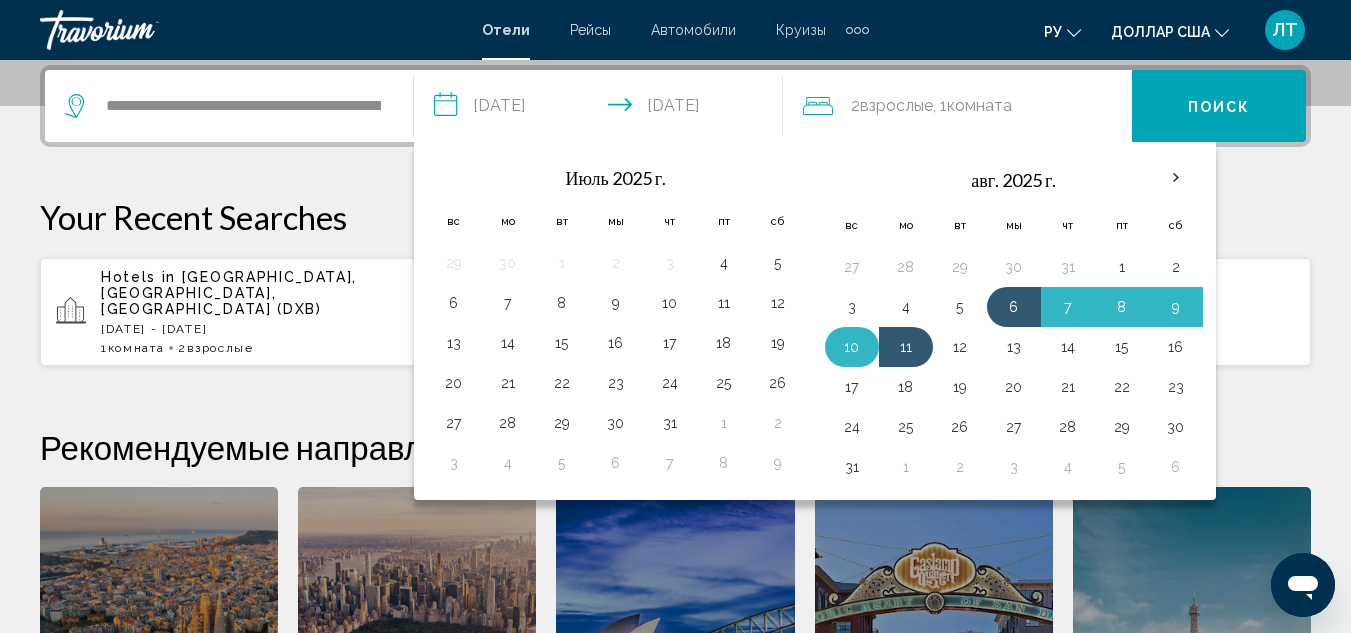 click on "10" at bounding box center (852, 347) 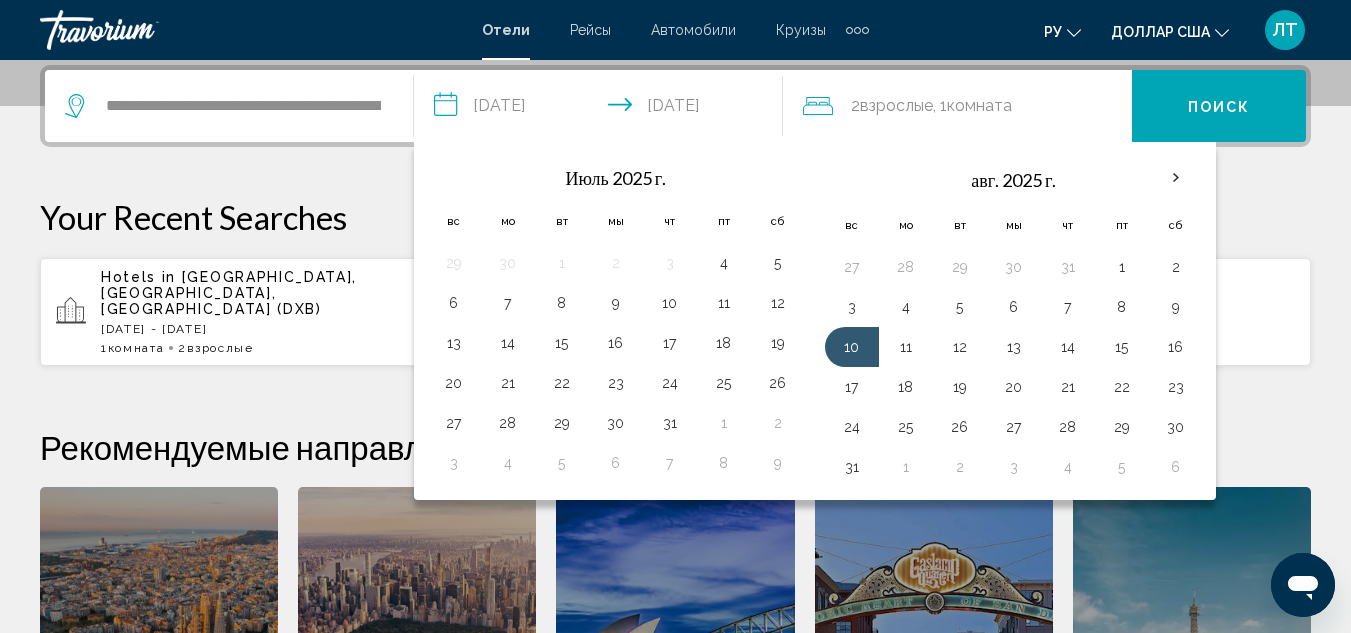 click on "**********" at bounding box center [602, 109] 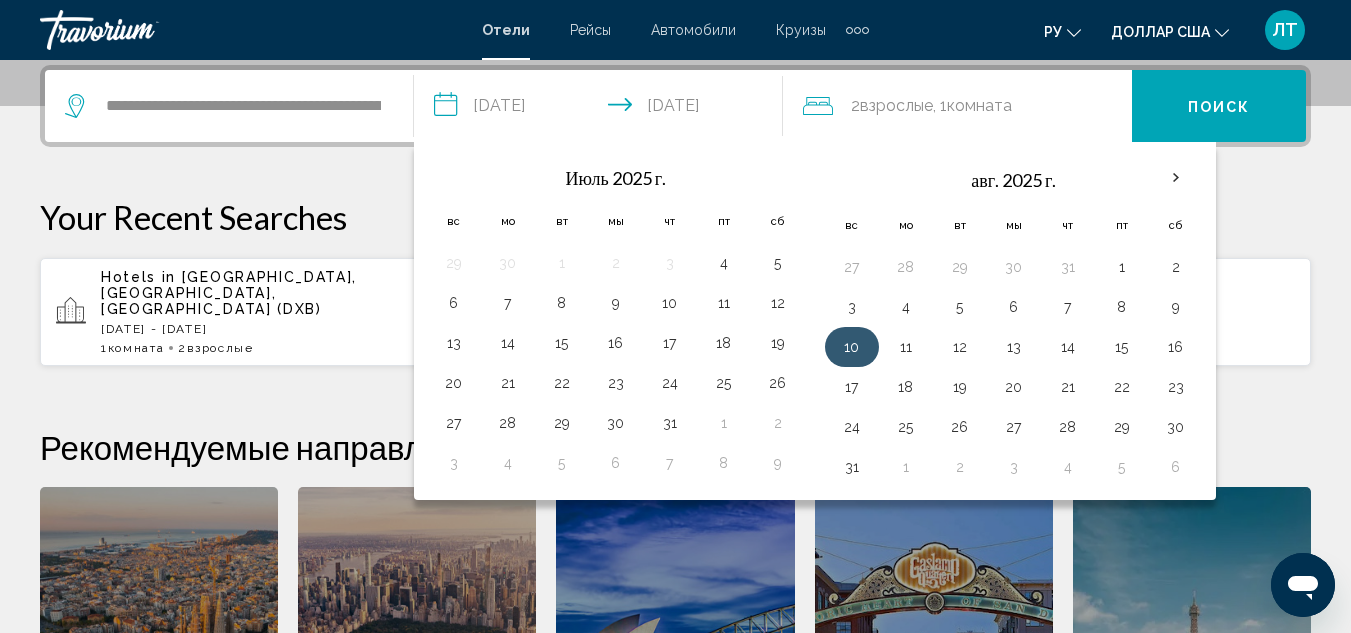 click on "10" at bounding box center (852, 347) 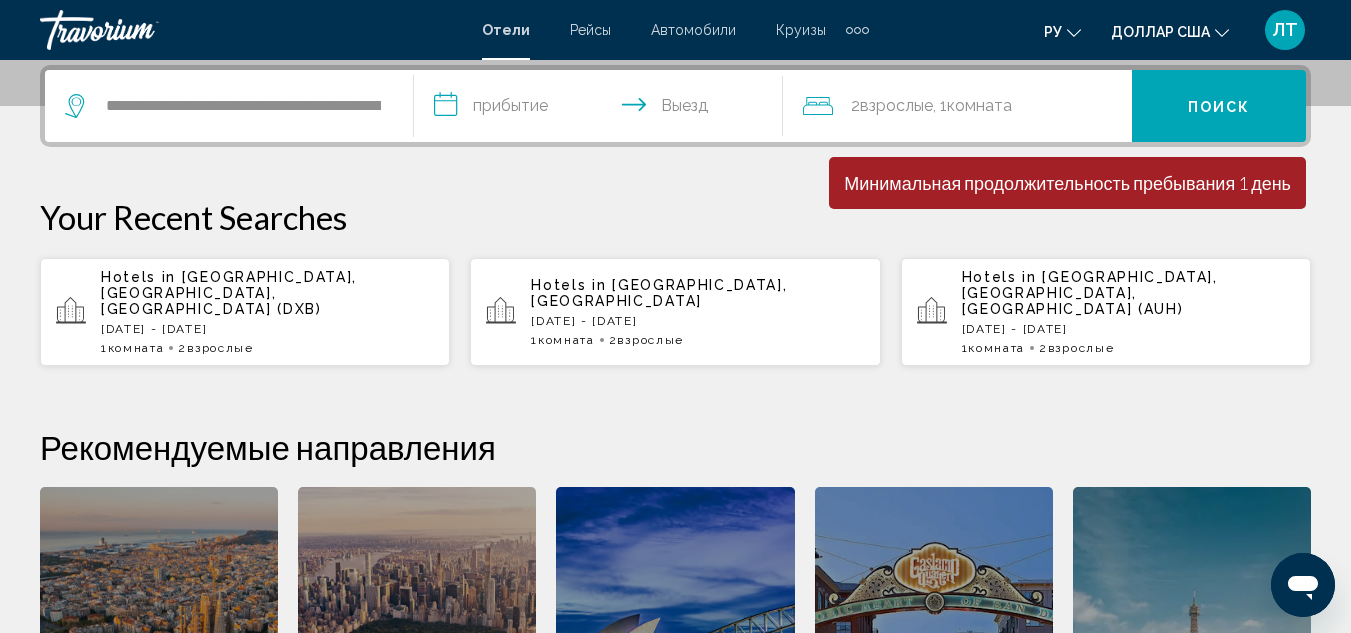 click on "**********" at bounding box center (602, 109) 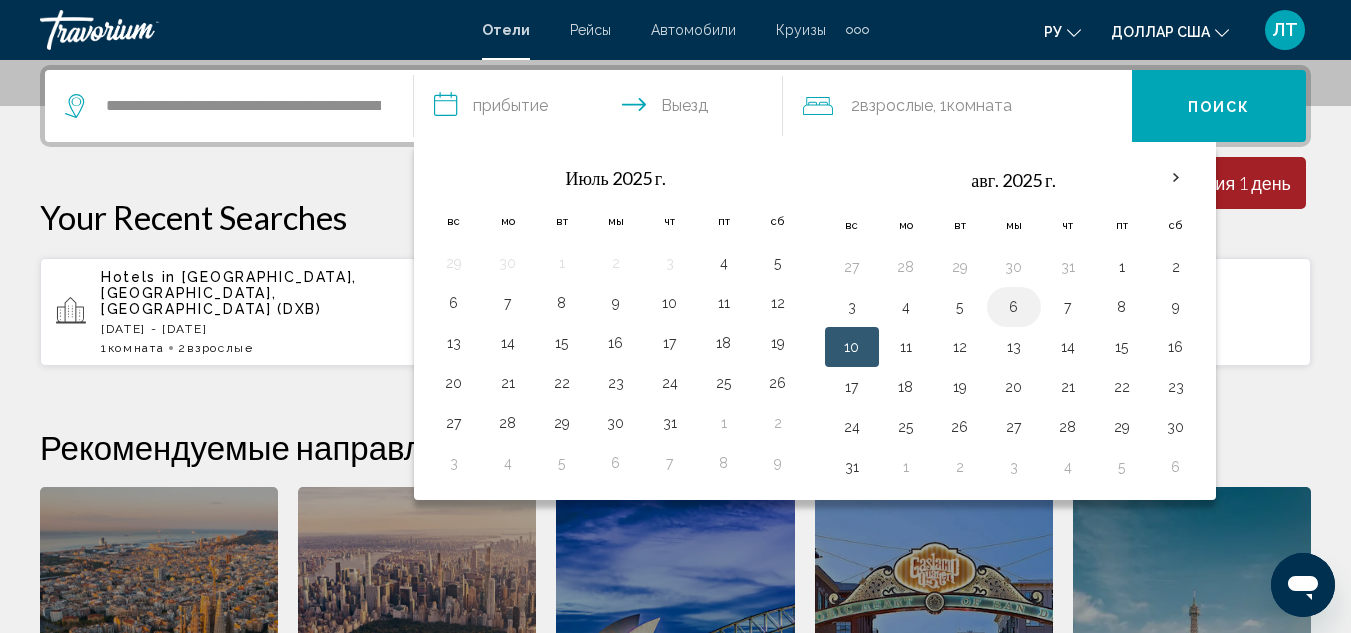click on "6" at bounding box center [1014, 307] 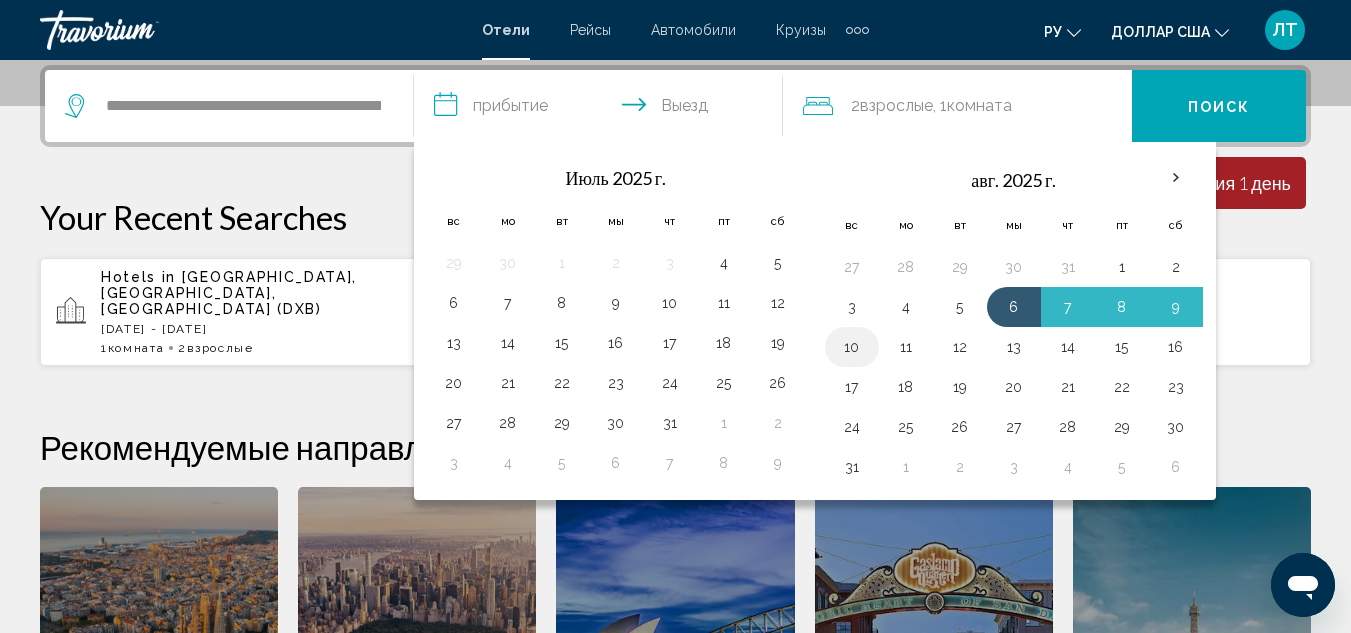 click on "10" at bounding box center (852, 347) 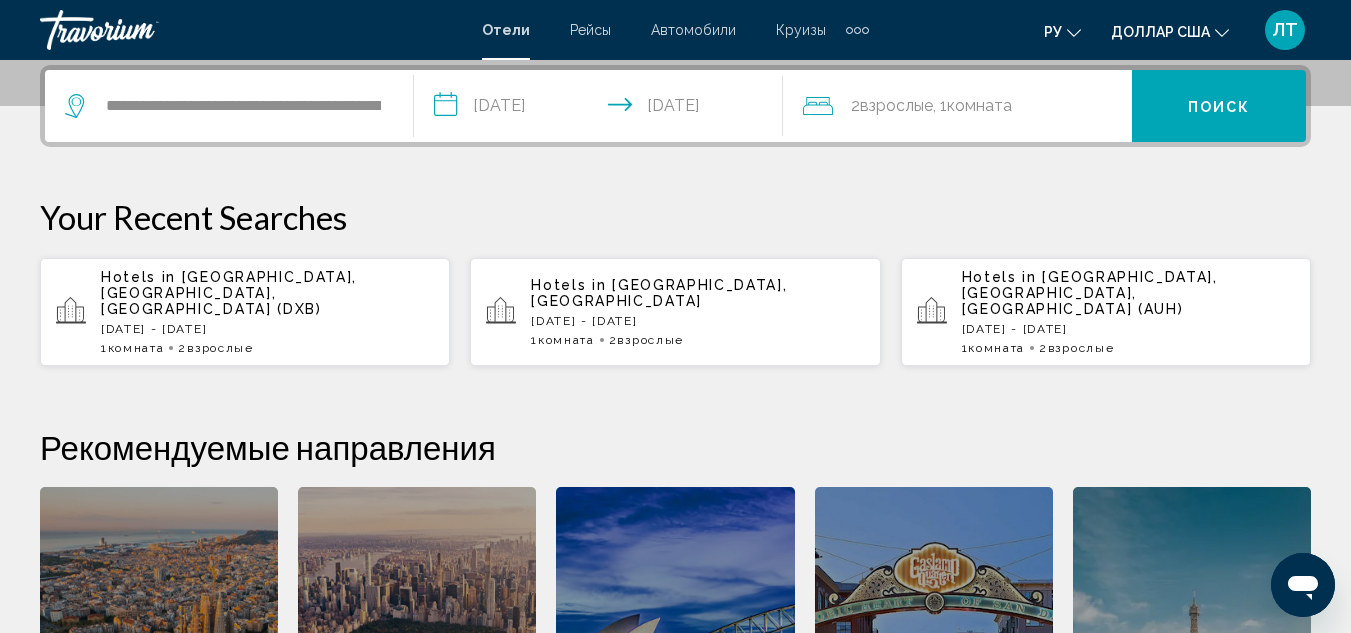 click on "Поиск" at bounding box center (1219, 106) 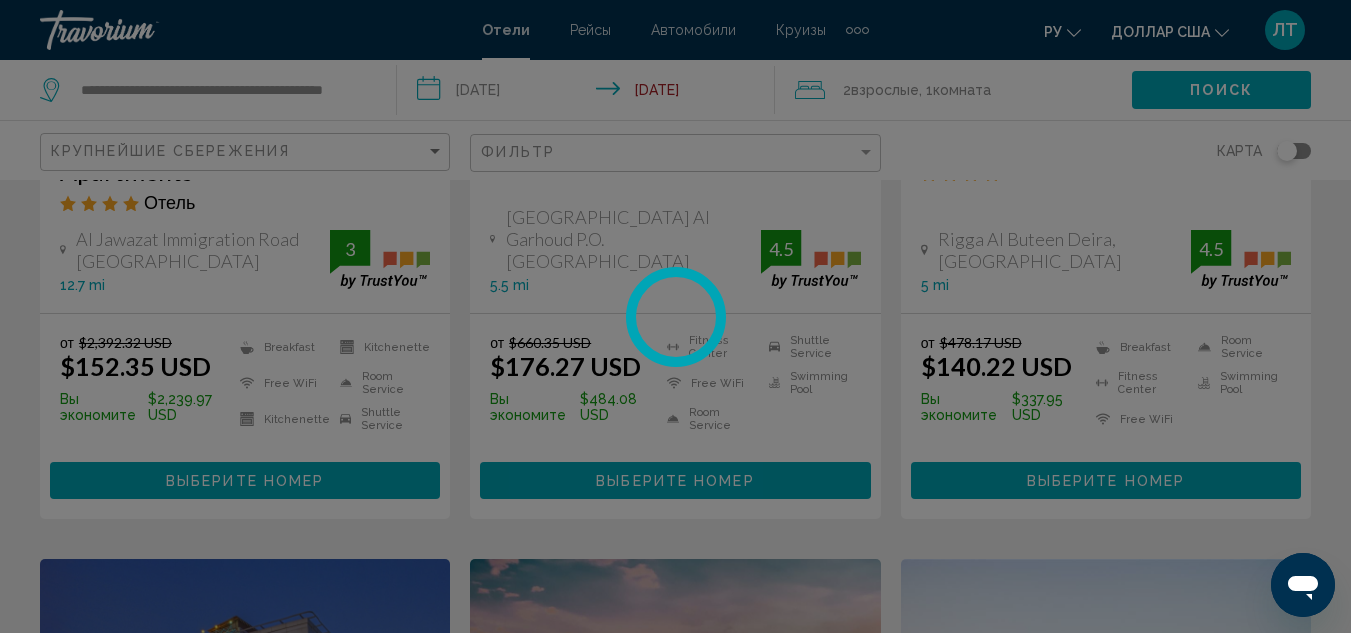 scroll, scrollTop: 0, scrollLeft: 0, axis: both 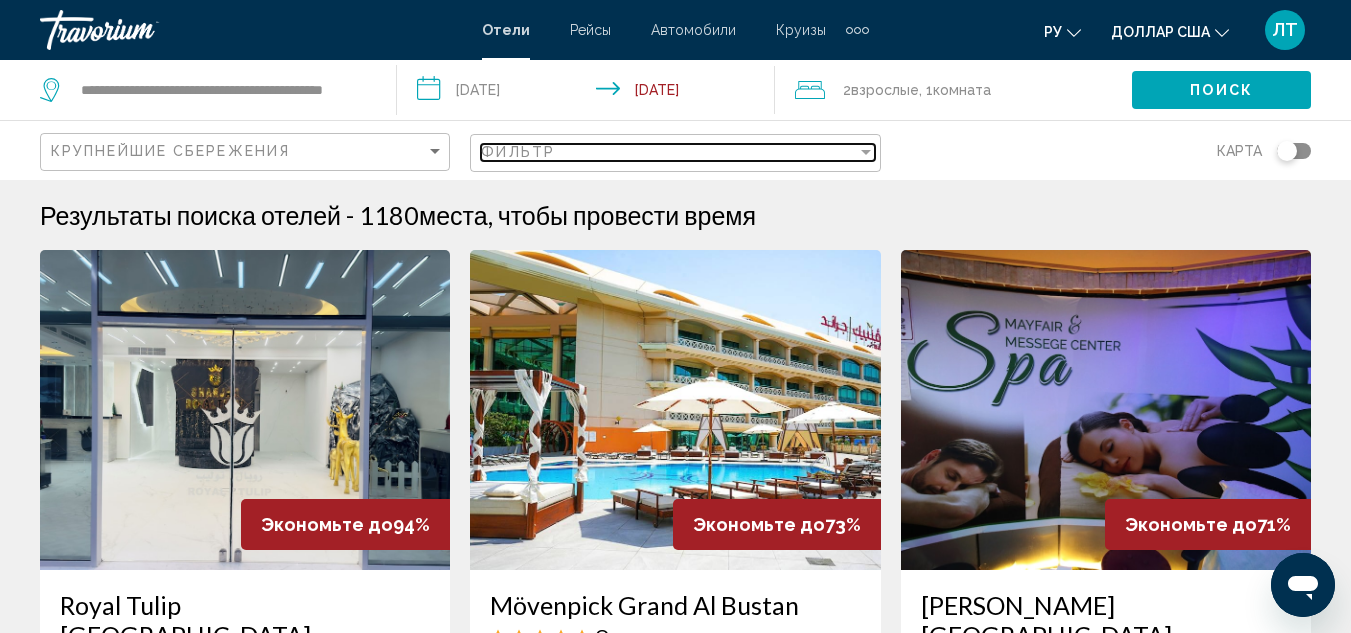 click on "Фильтр" at bounding box center [668, 152] 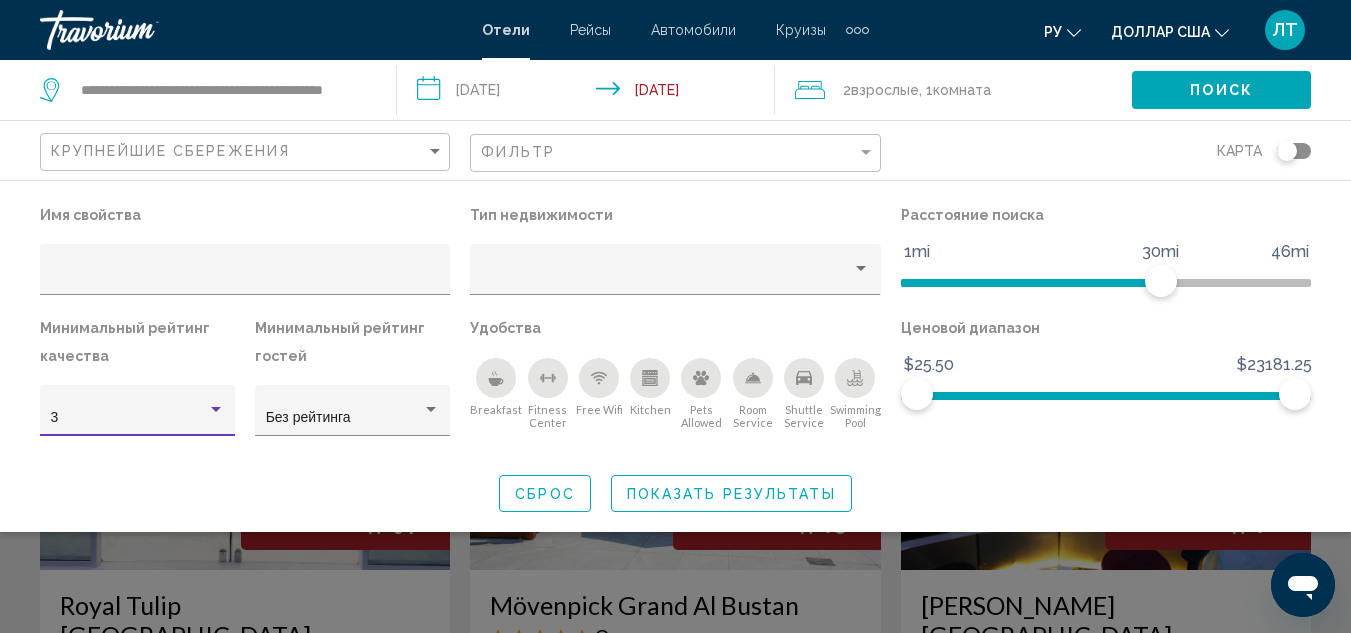 click at bounding box center (216, 409) 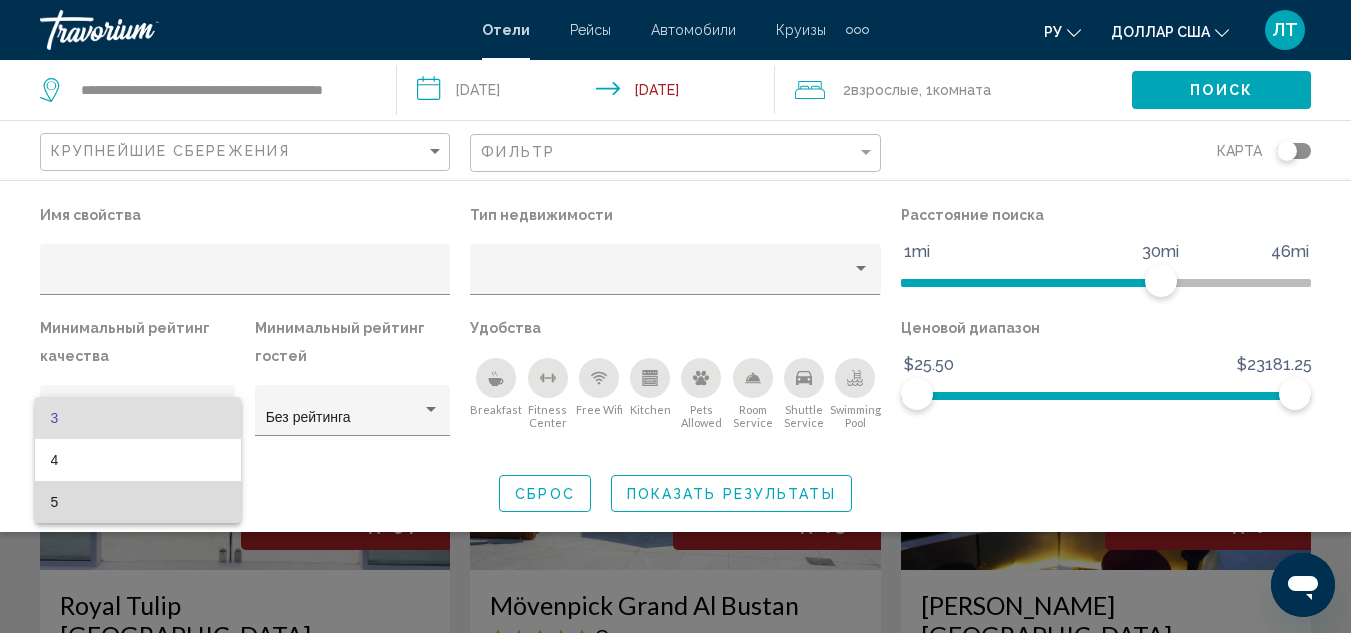 click on "5" at bounding box center [138, 502] 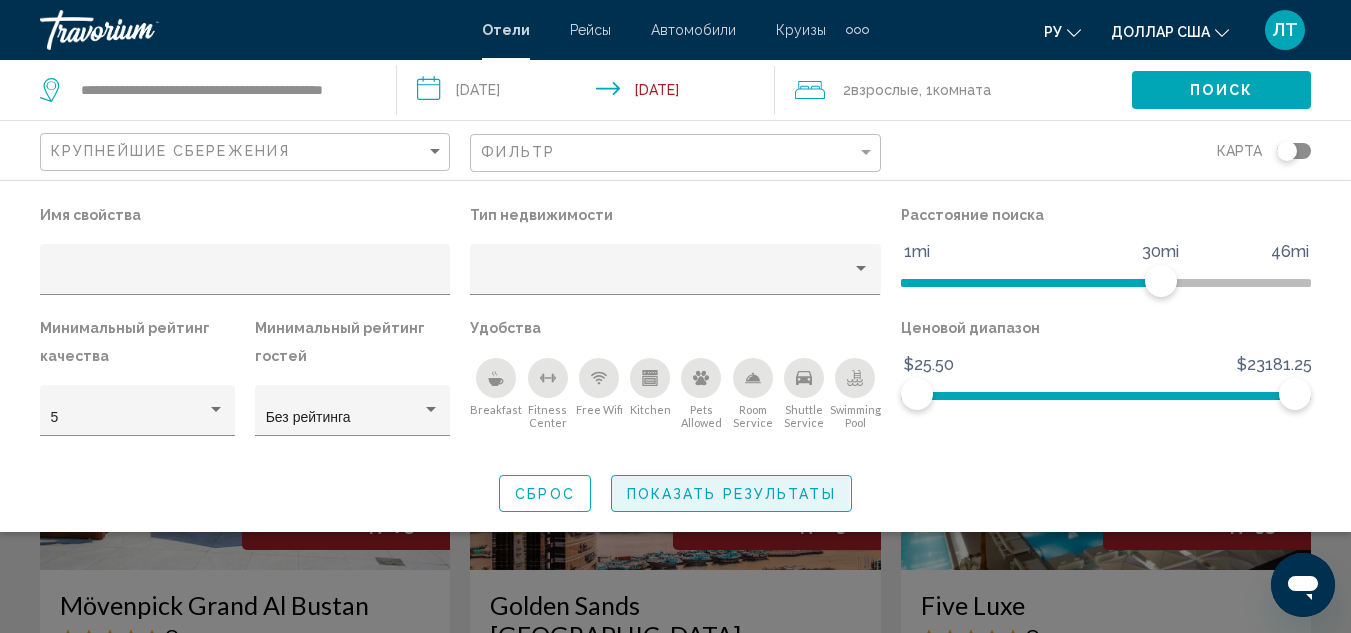 click on "Показать результаты" 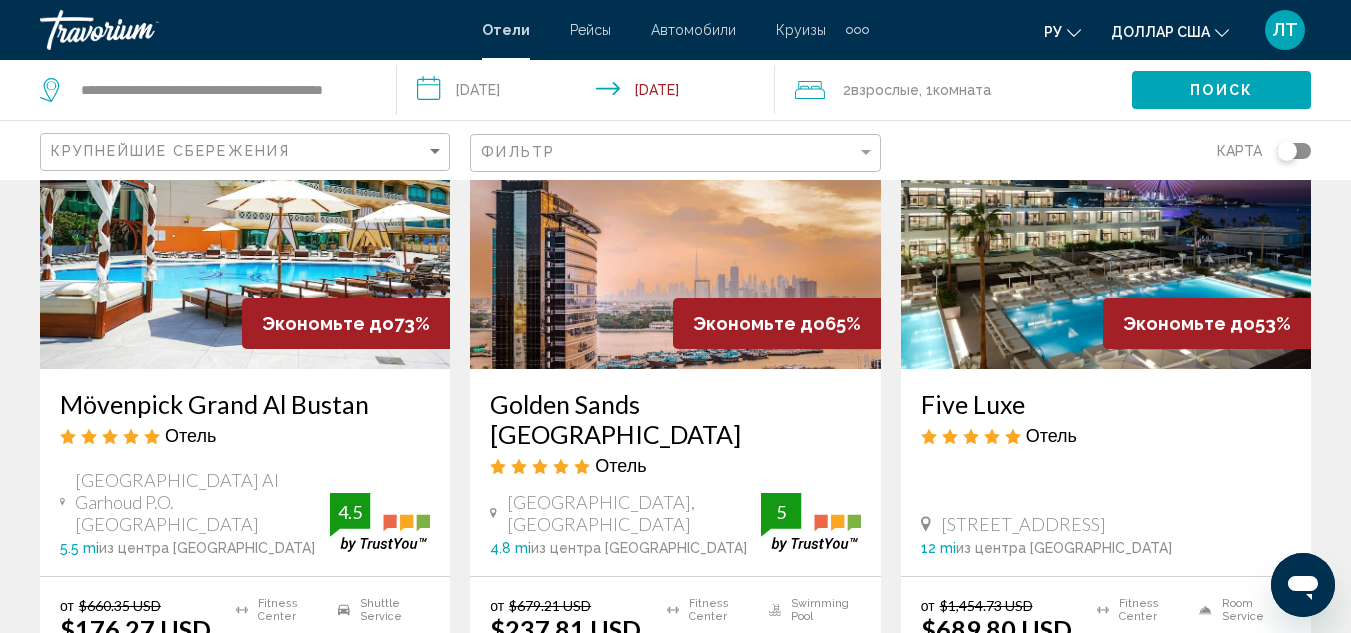 scroll, scrollTop: 200, scrollLeft: 0, axis: vertical 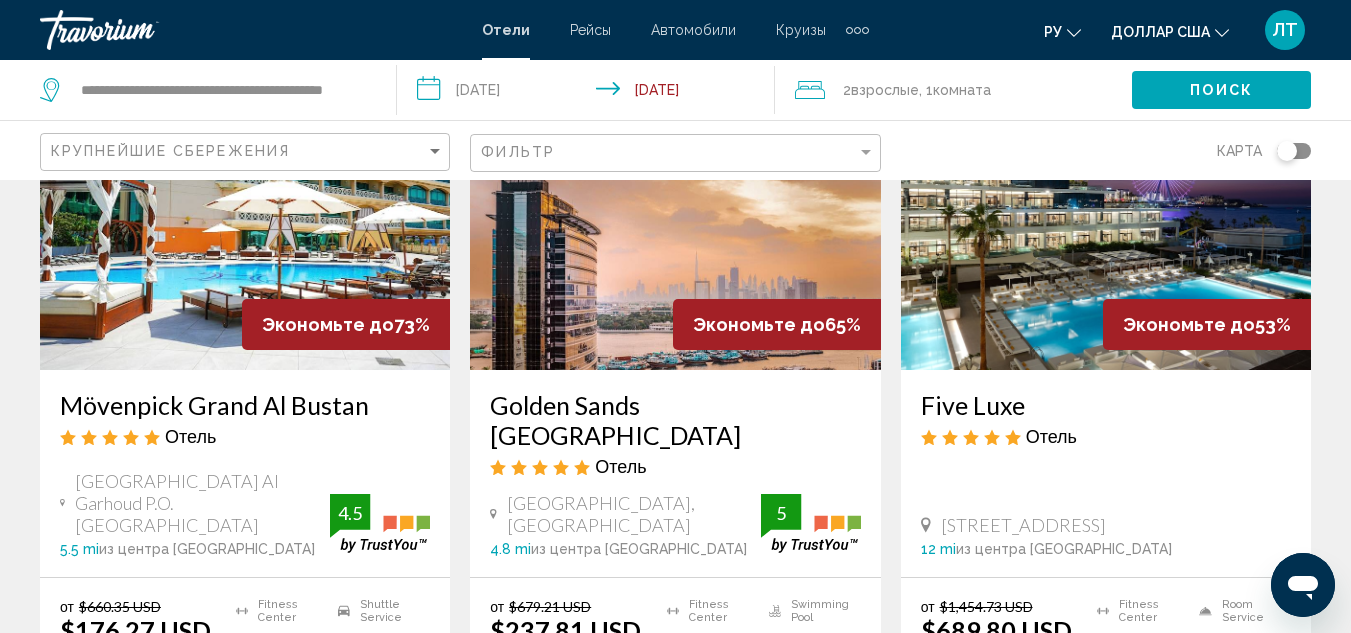 click at bounding box center (1106, 210) 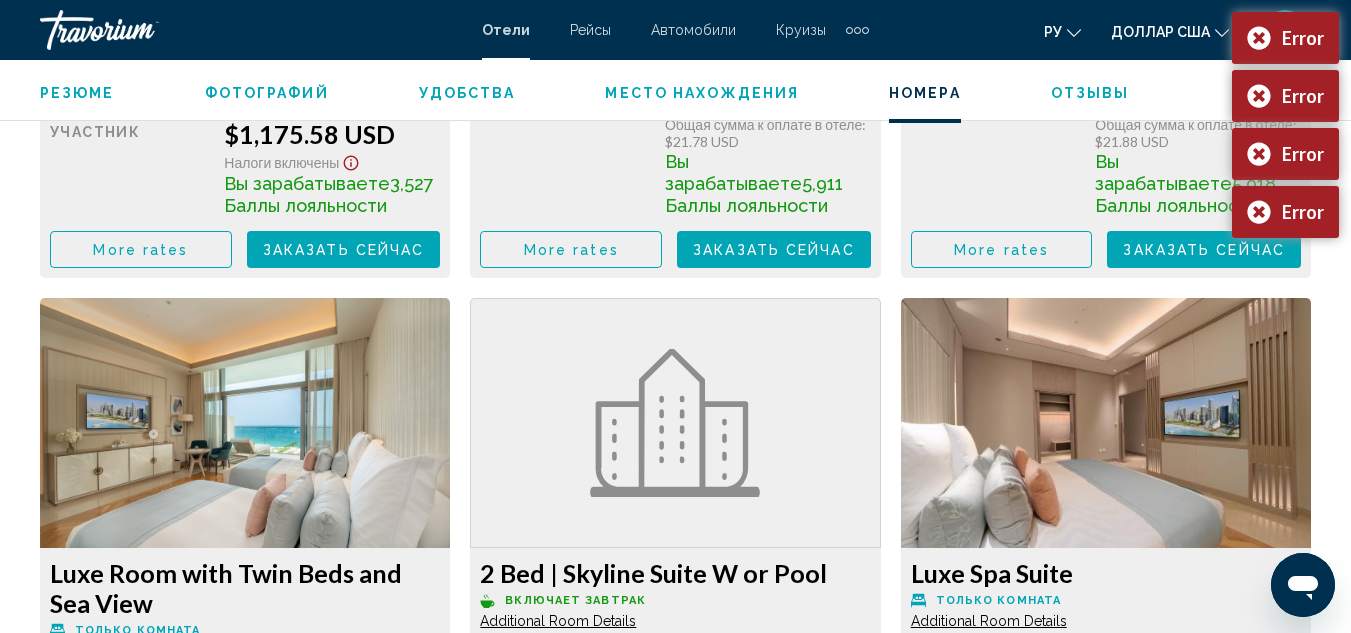 scroll, scrollTop: 5015, scrollLeft: 0, axis: vertical 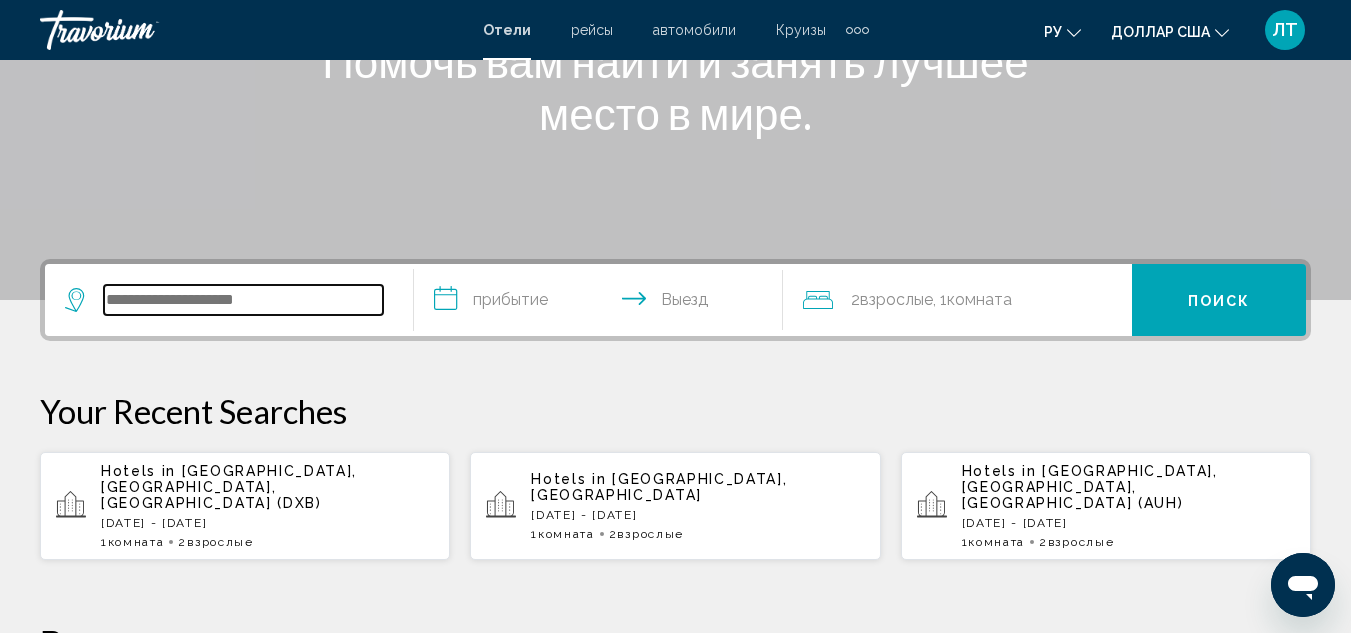 click at bounding box center [243, 300] 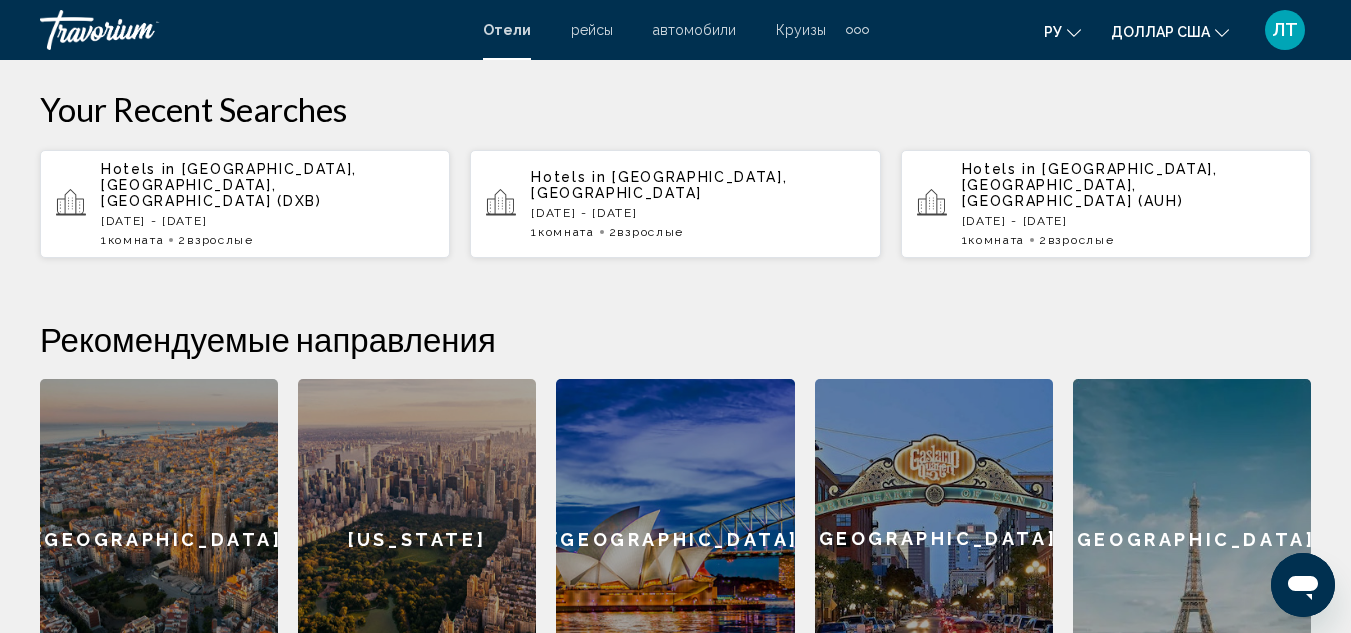 scroll, scrollTop: 494, scrollLeft: 0, axis: vertical 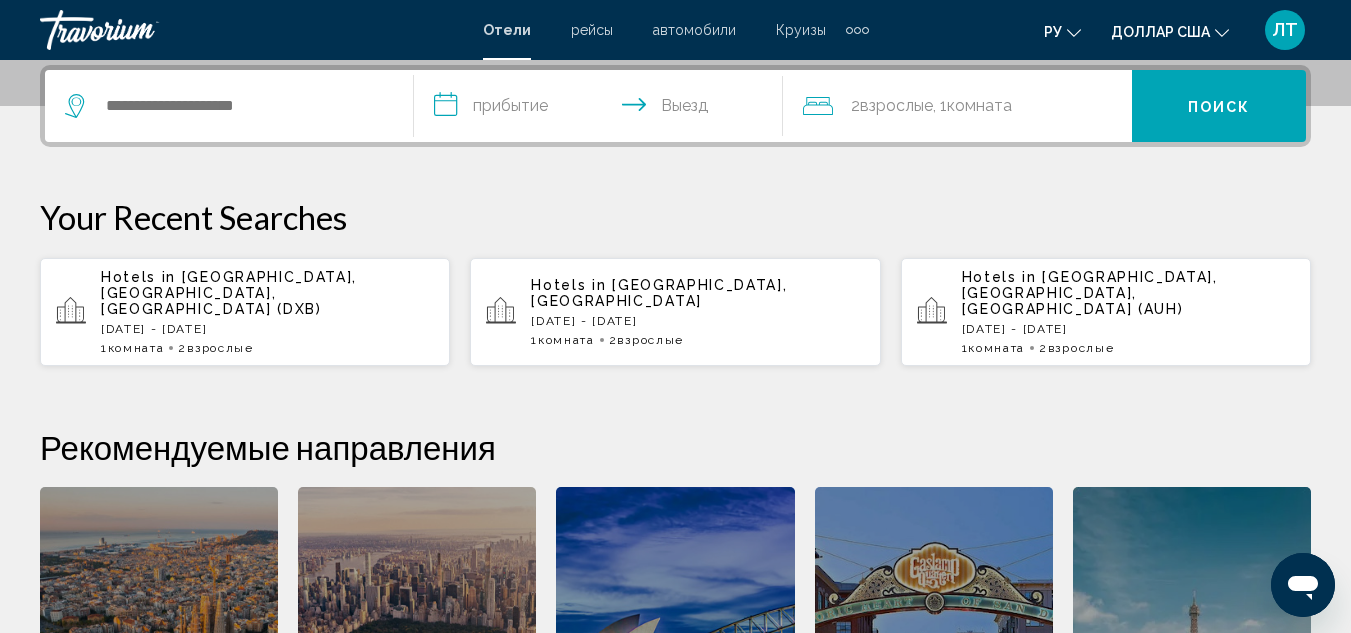 click on "[GEOGRAPHIC_DATA]" 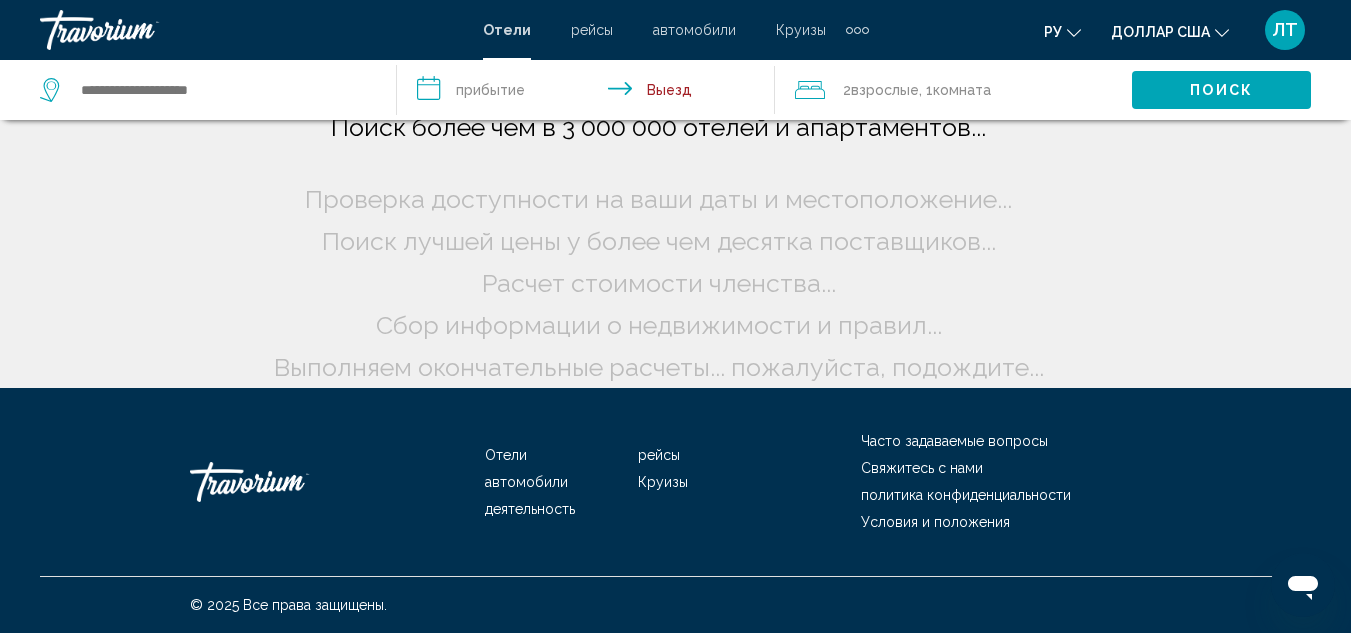 scroll, scrollTop: 0, scrollLeft: 0, axis: both 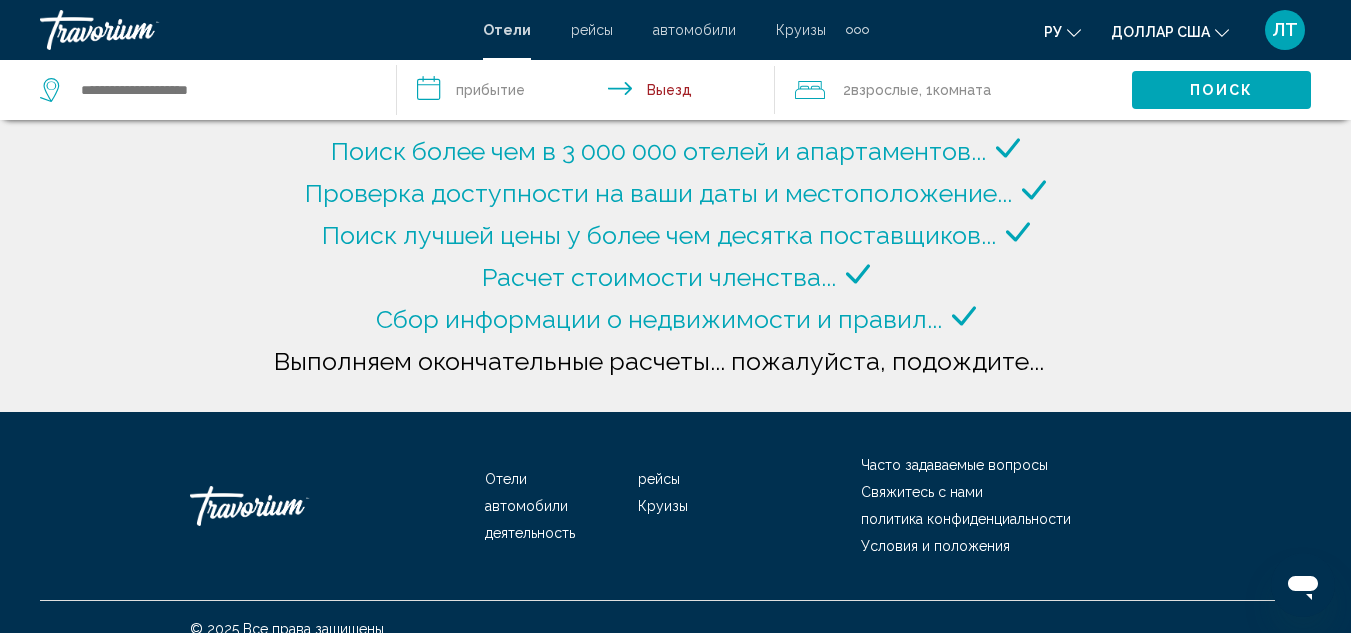 type on "**********" 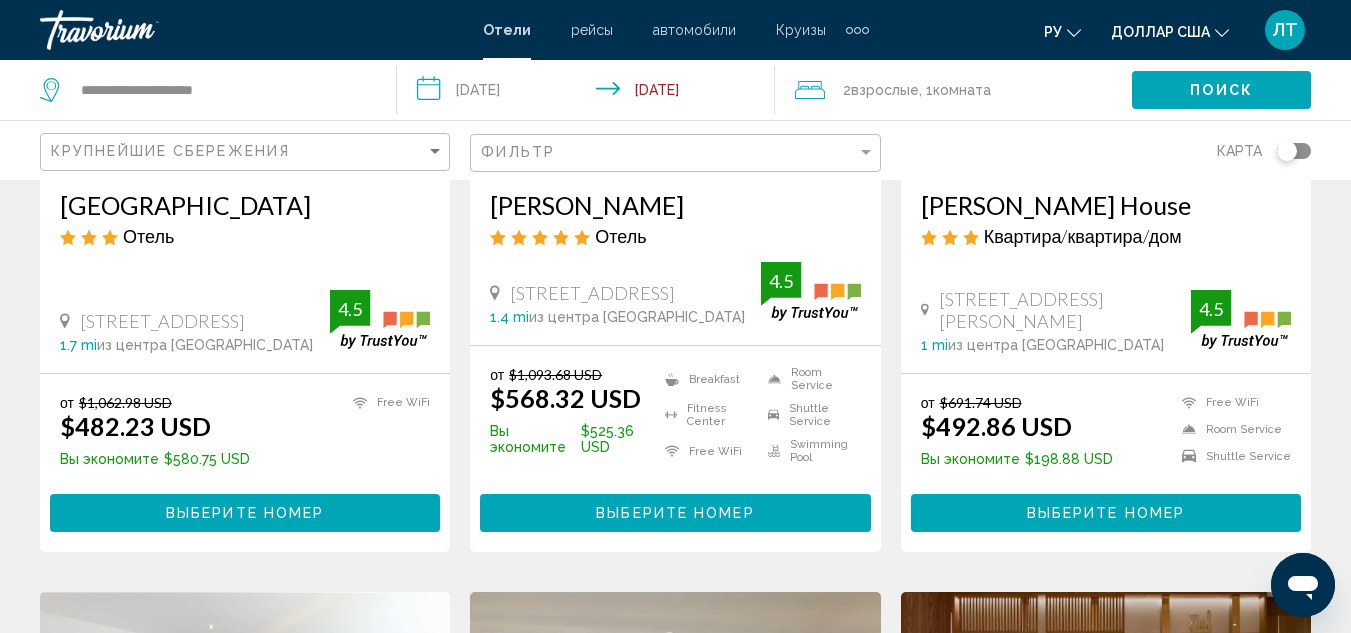 scroll, scrollTop: 0, scrollLeft: 0, axis: both 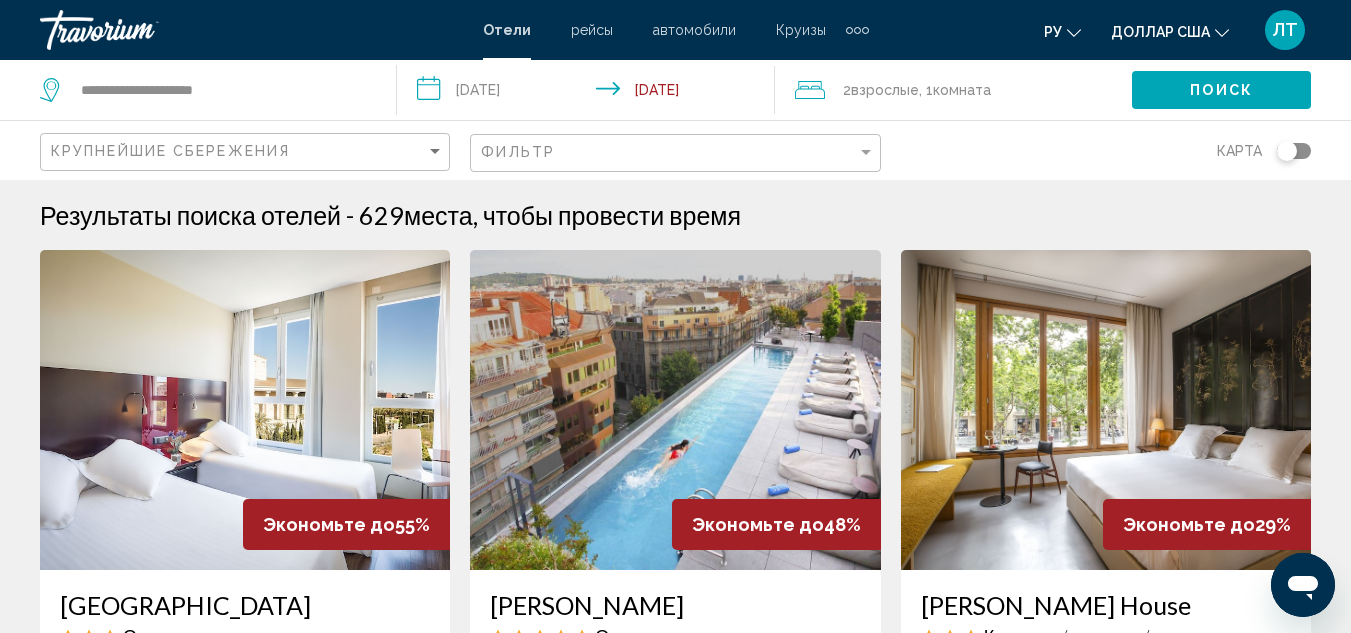 click at bounding box center [245, 410] 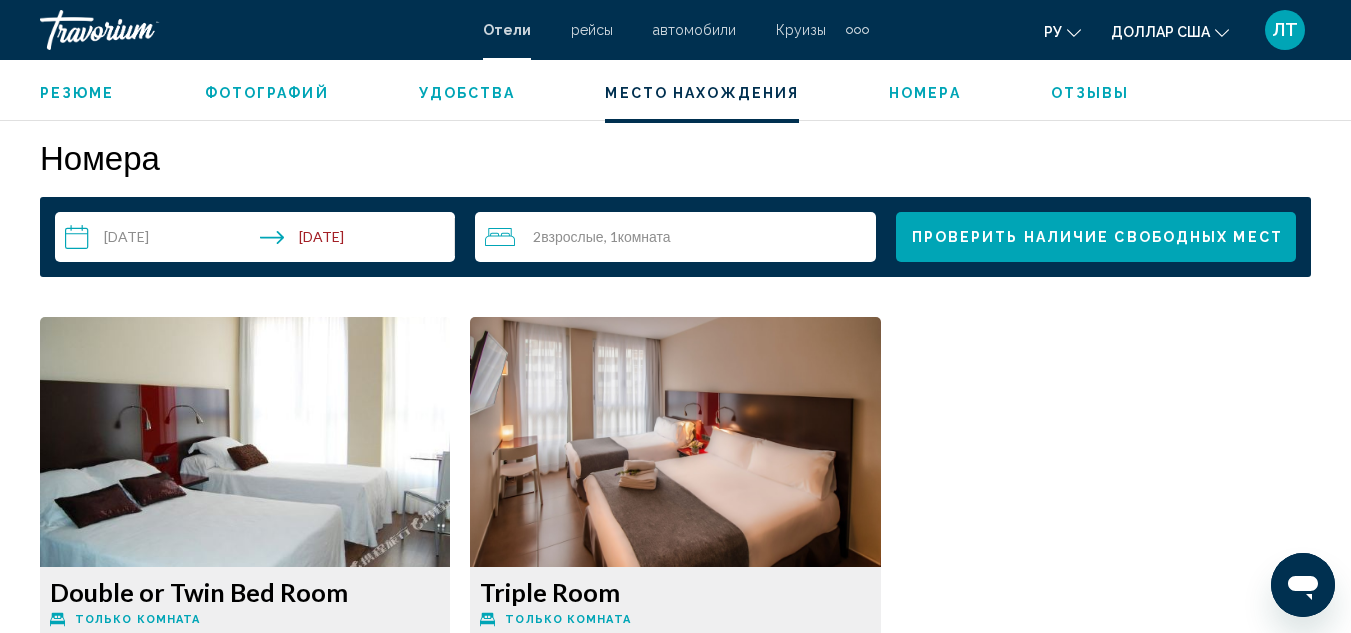 scroll, scrollTop: 2818, scrollLeft: 0, axis: vertical 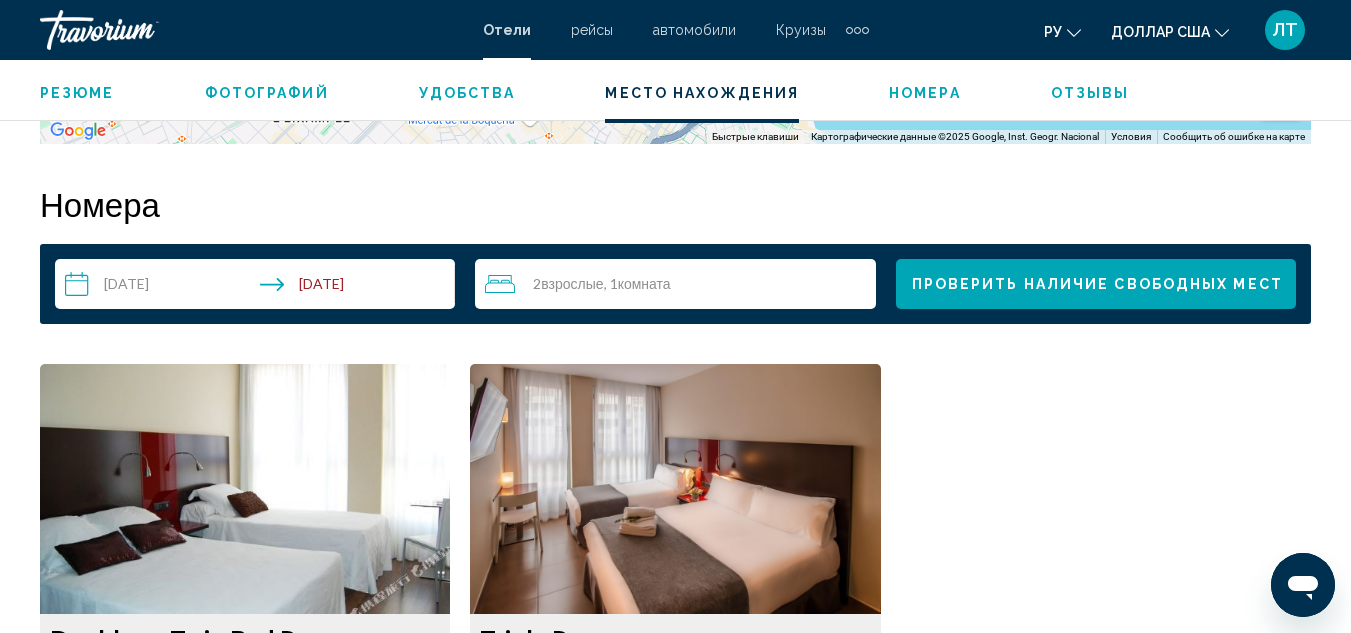 click on "**********" at bounding box center (259, 287) 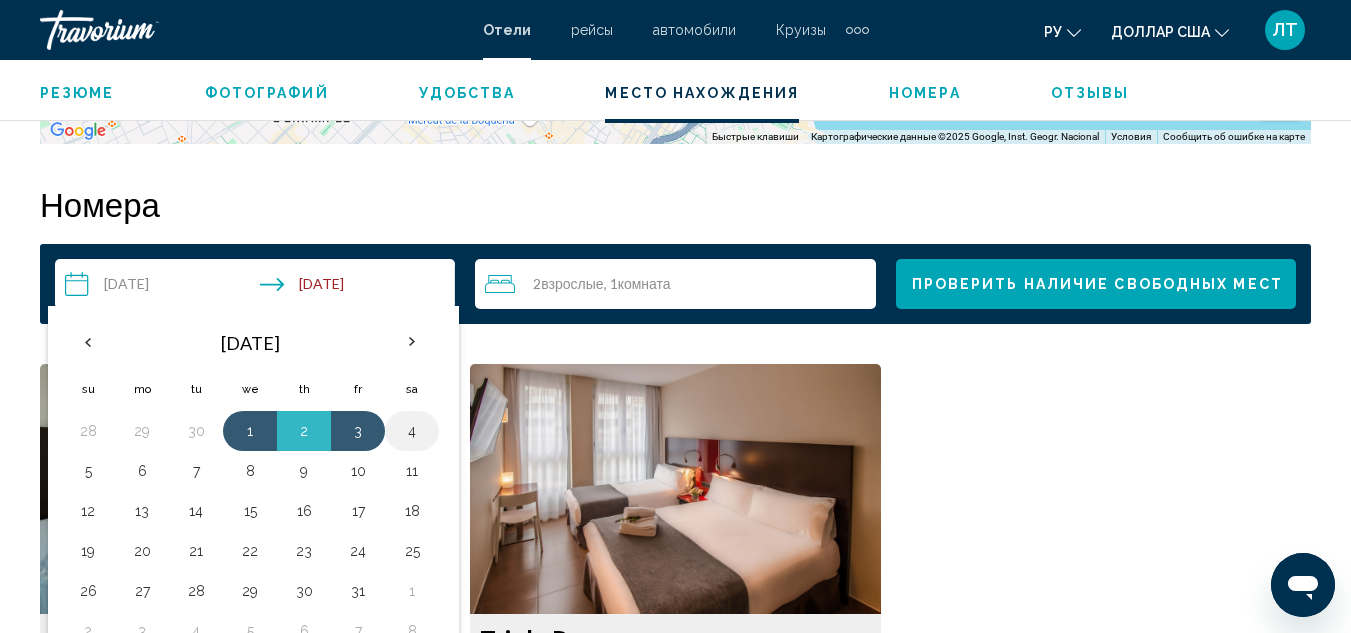 click on "4" at bounding box center (412, 431) 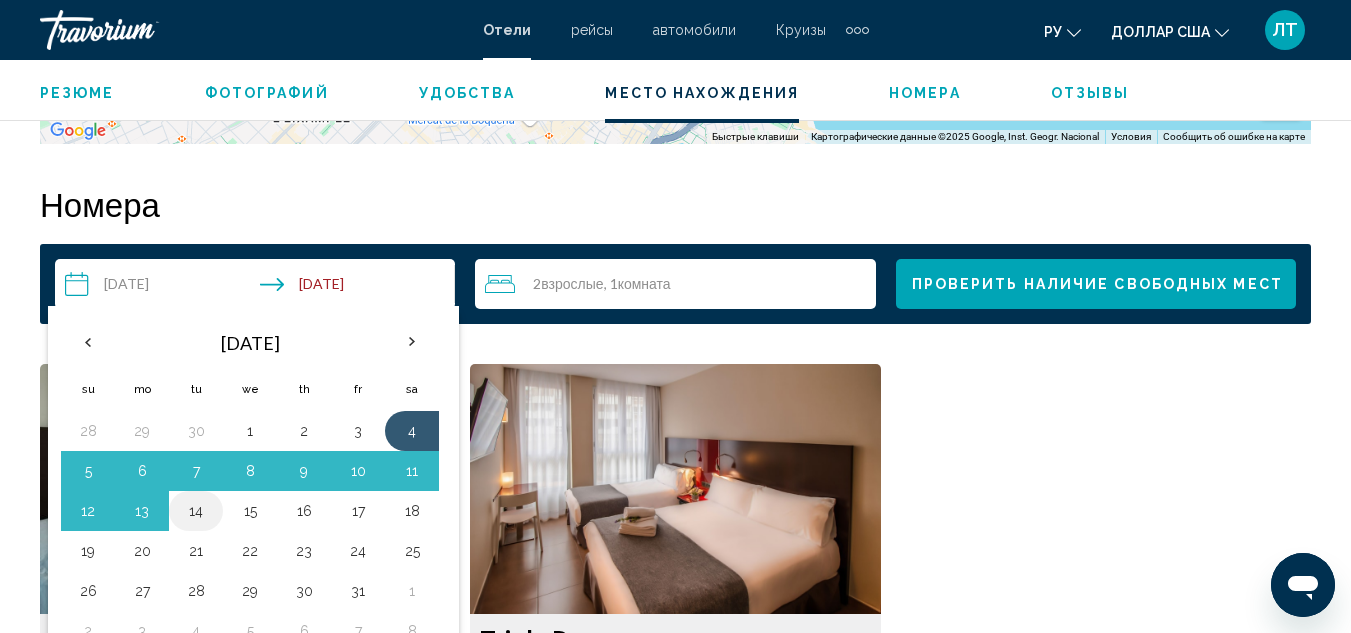 click on "14" at bounding box center [196, 511] 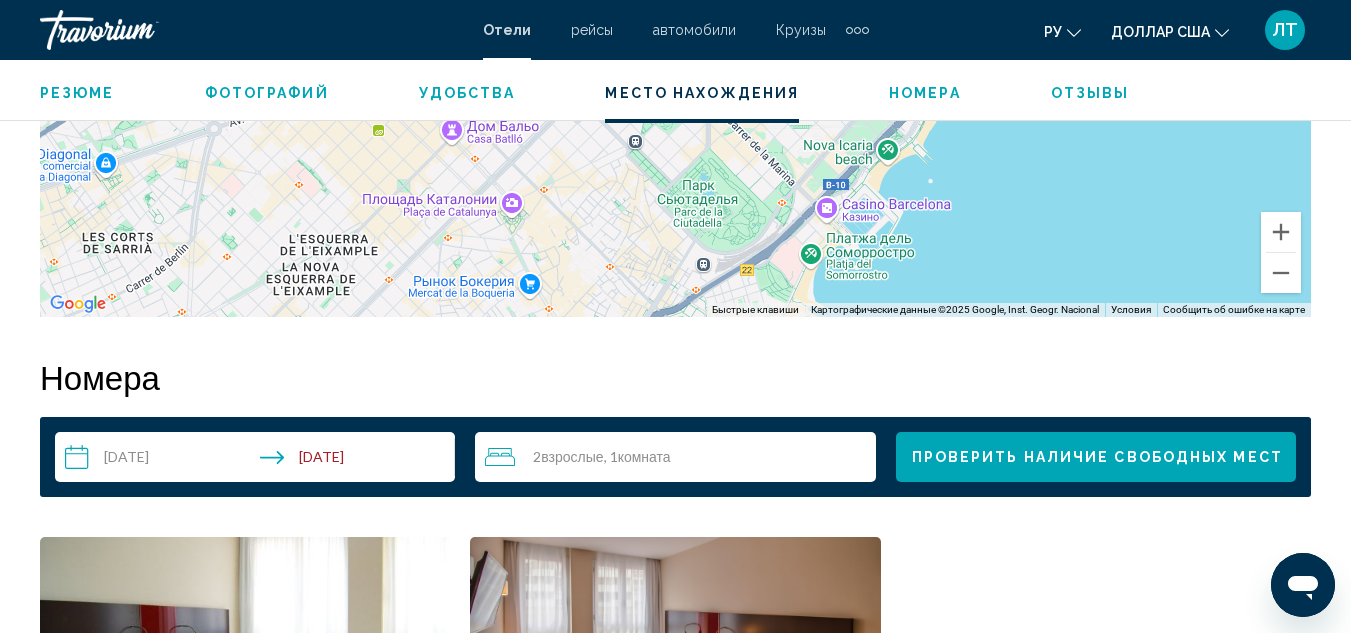 scroll, scrollTop: 2618, scrollLeft: 0, axis: vertical 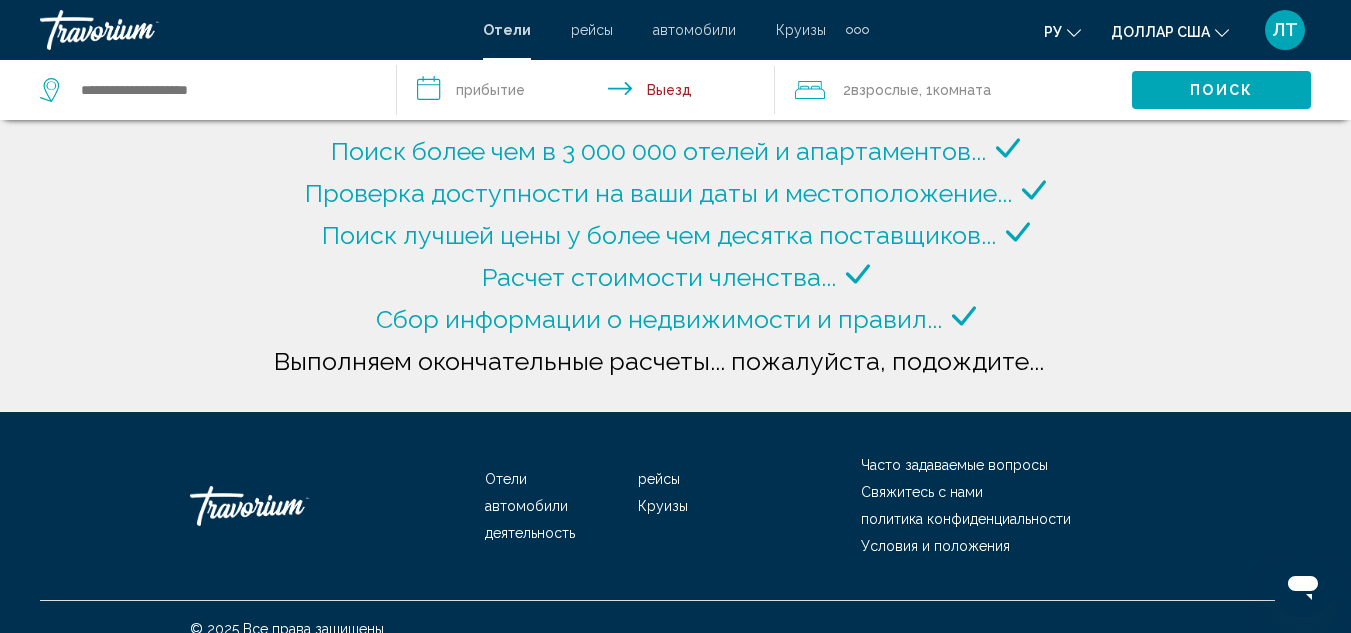 type on "**********" 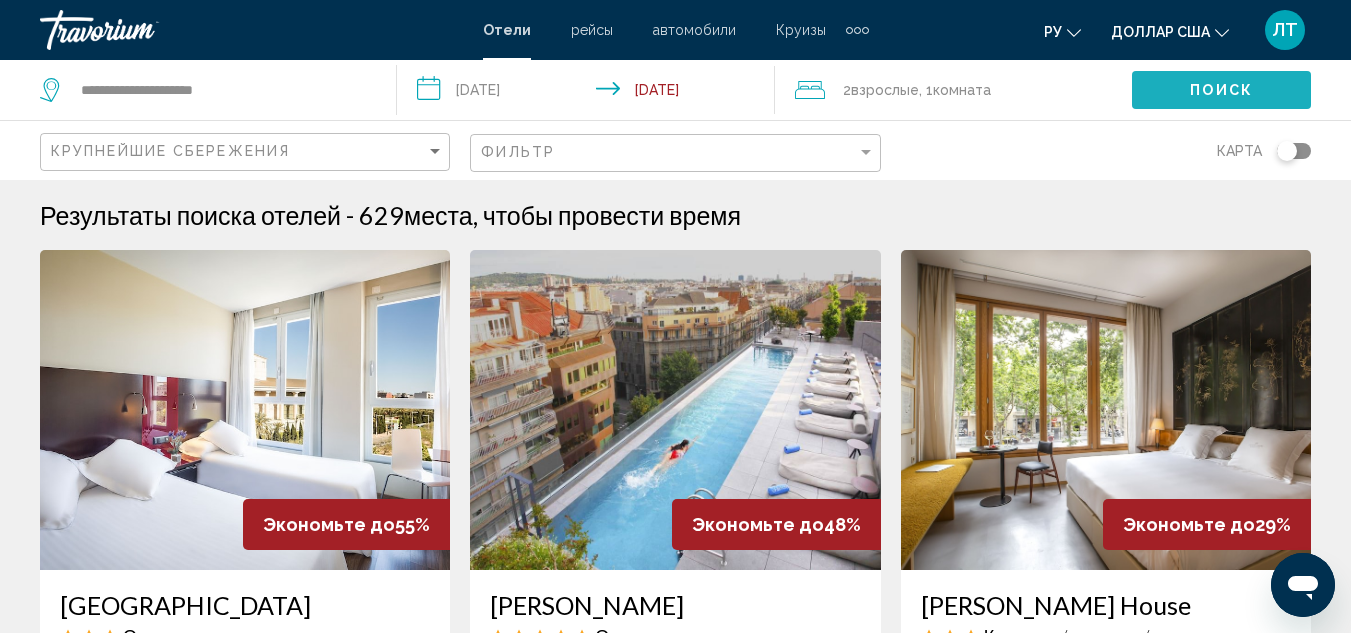 click on "Поиск" 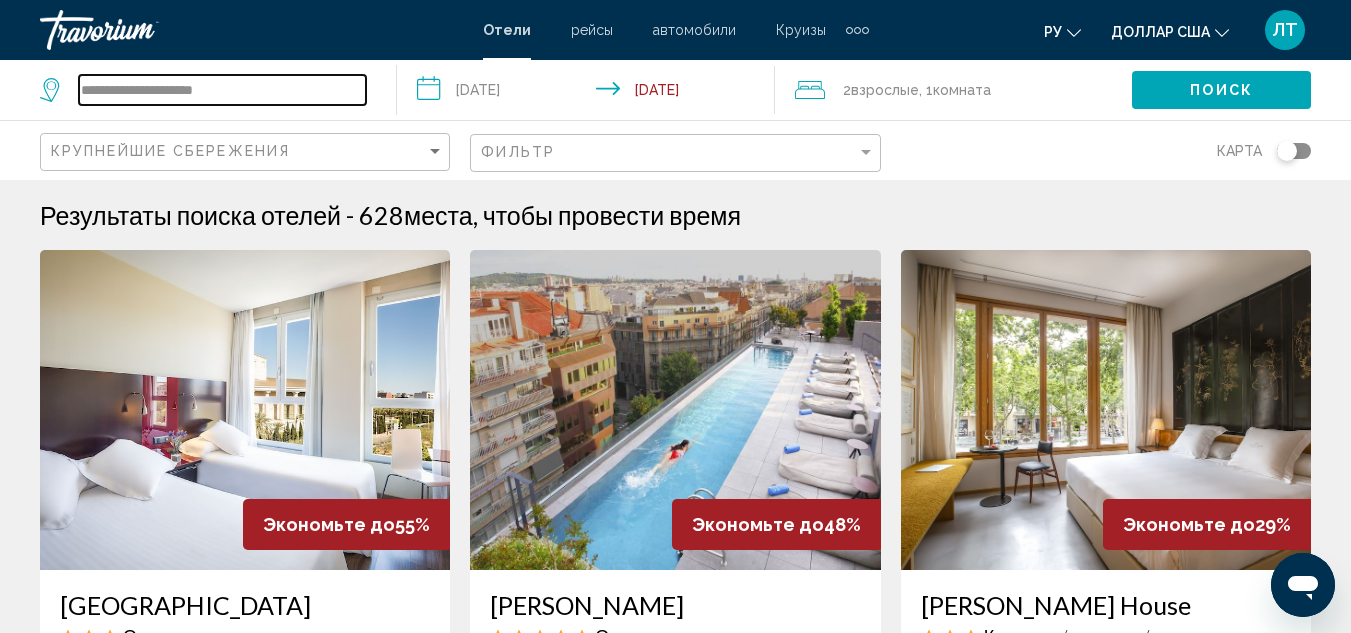 click on "**********" at bounding box center [222, 90] 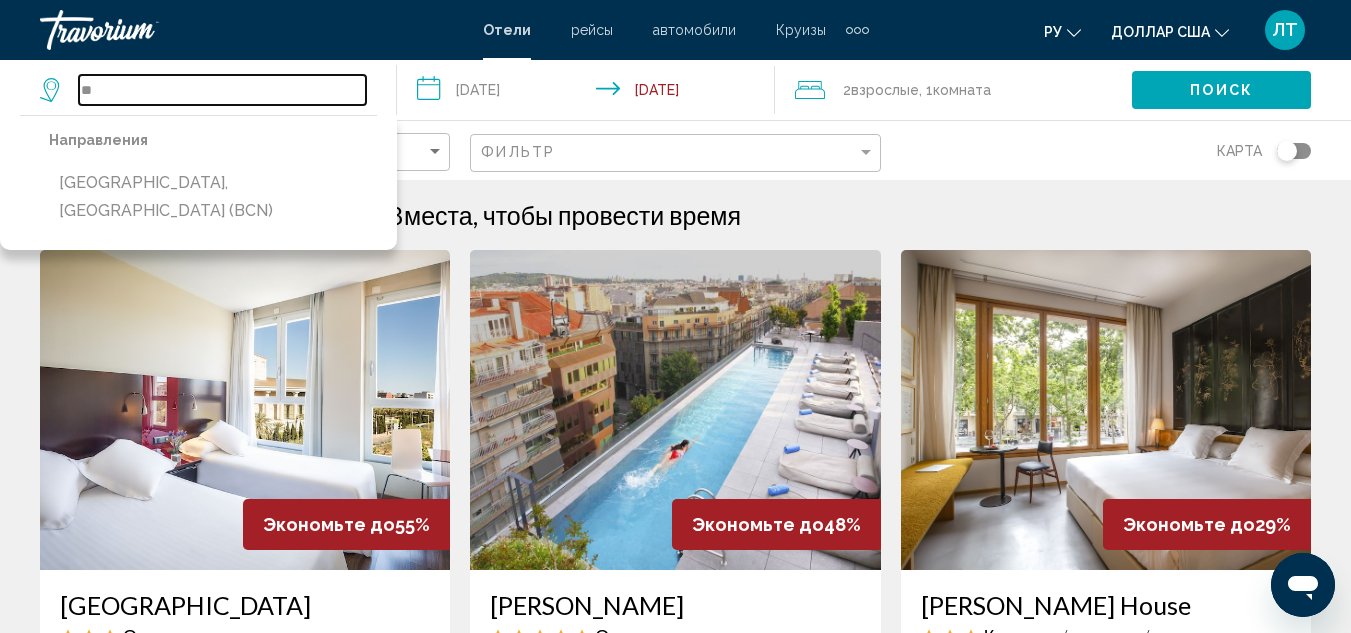 type on "*" 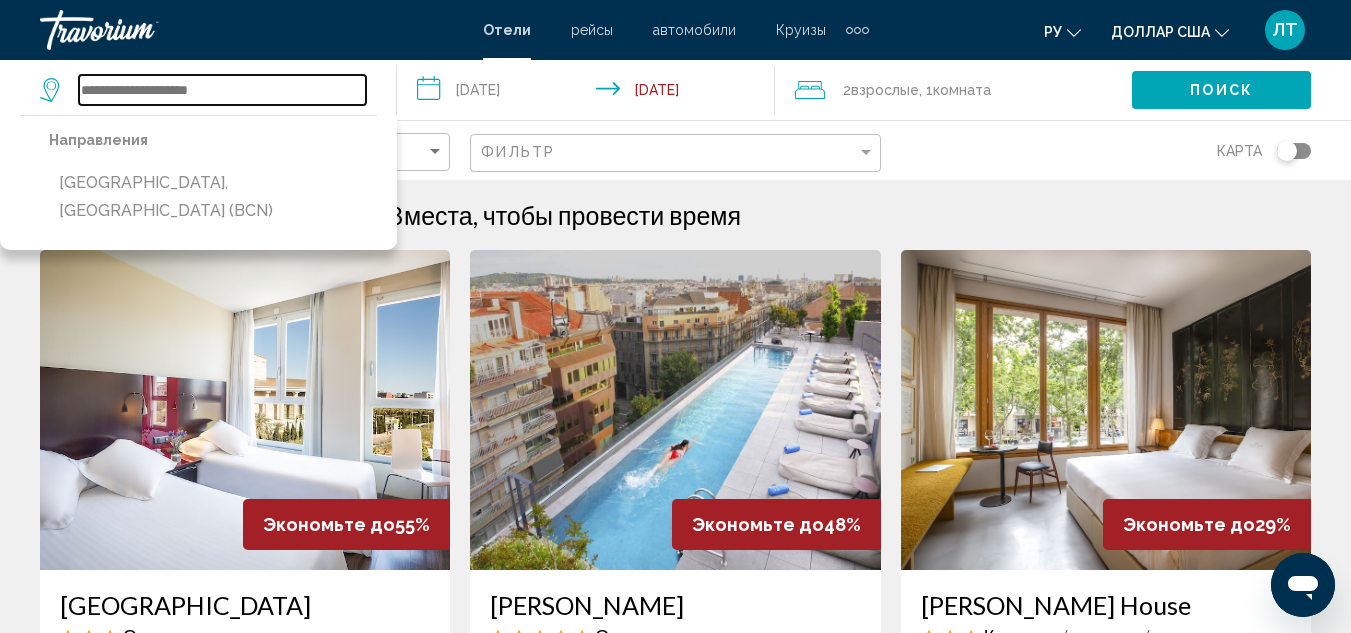 type on "*" 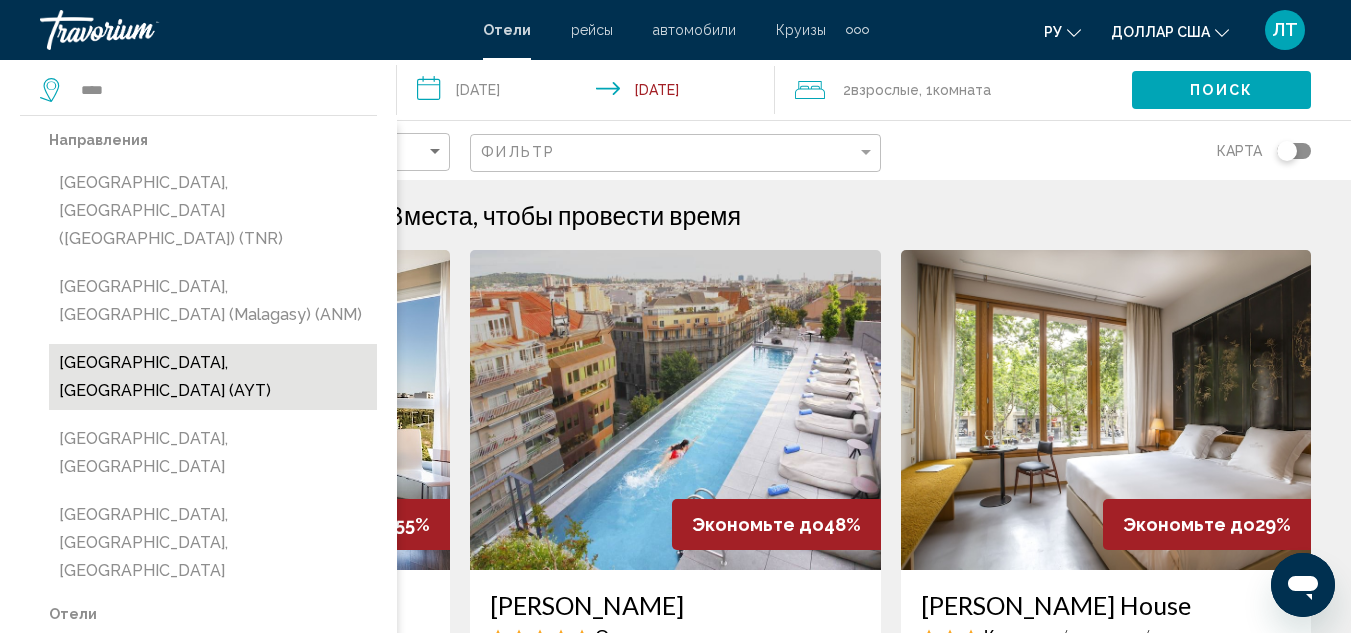 click on "[GEOGRAPHIC_DATA], [GEOGRAPHIC_DATA] (AYT)" at bounding box center [213, 377] 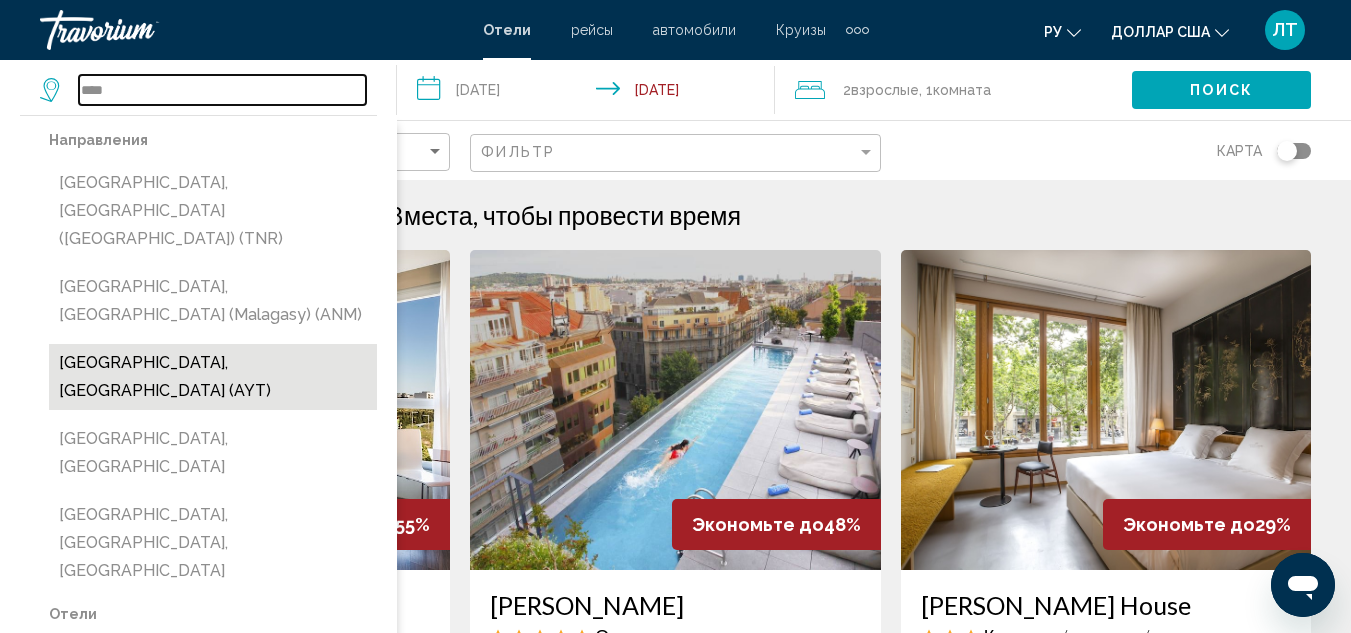 type on "**********" 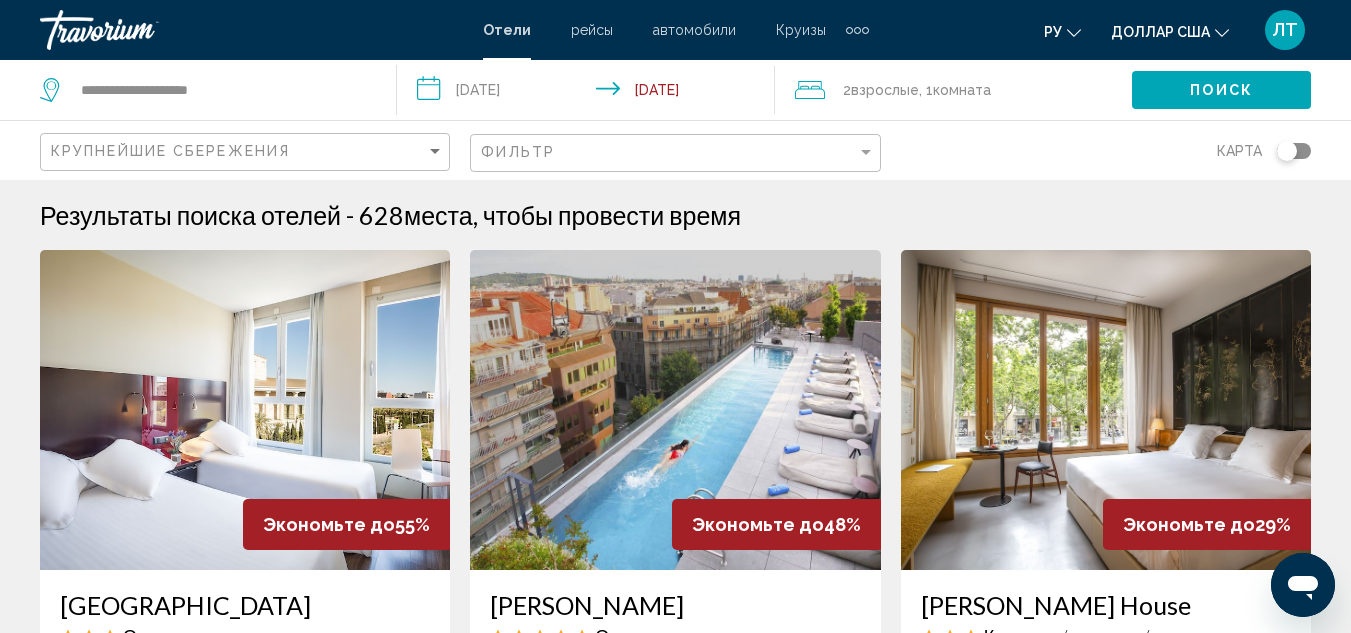 click on "**********" at bounding box center [589, 93] 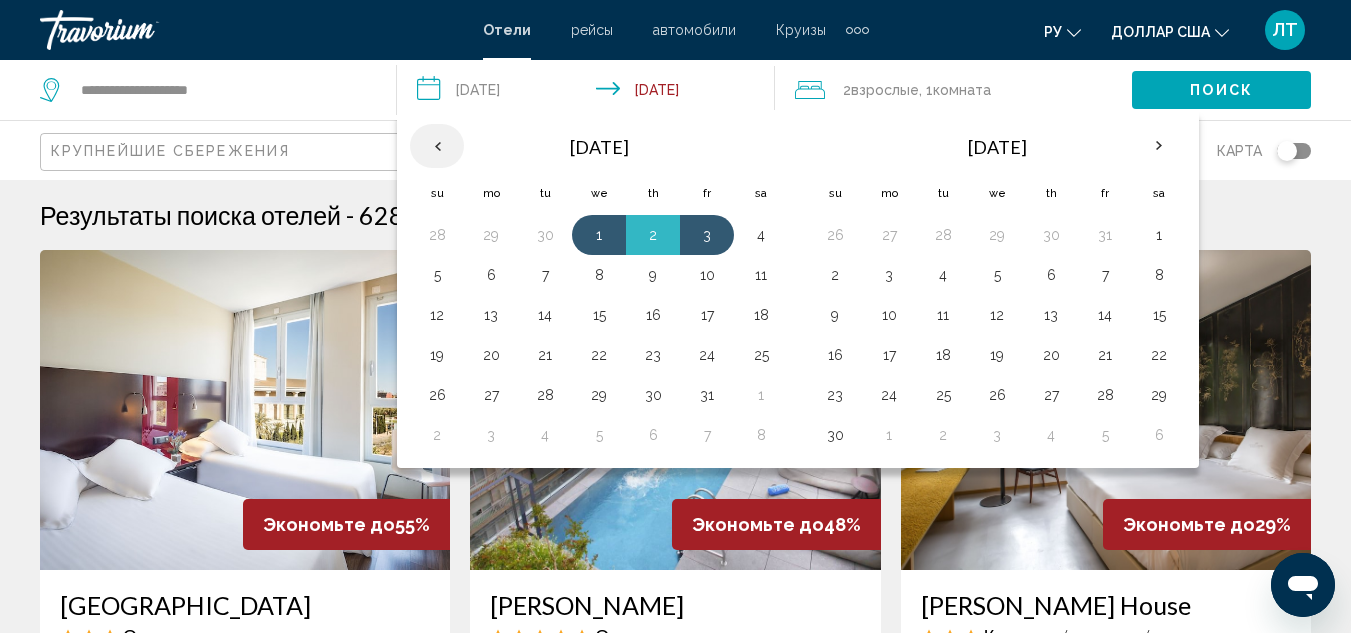 click at bounding box center [437, 146] 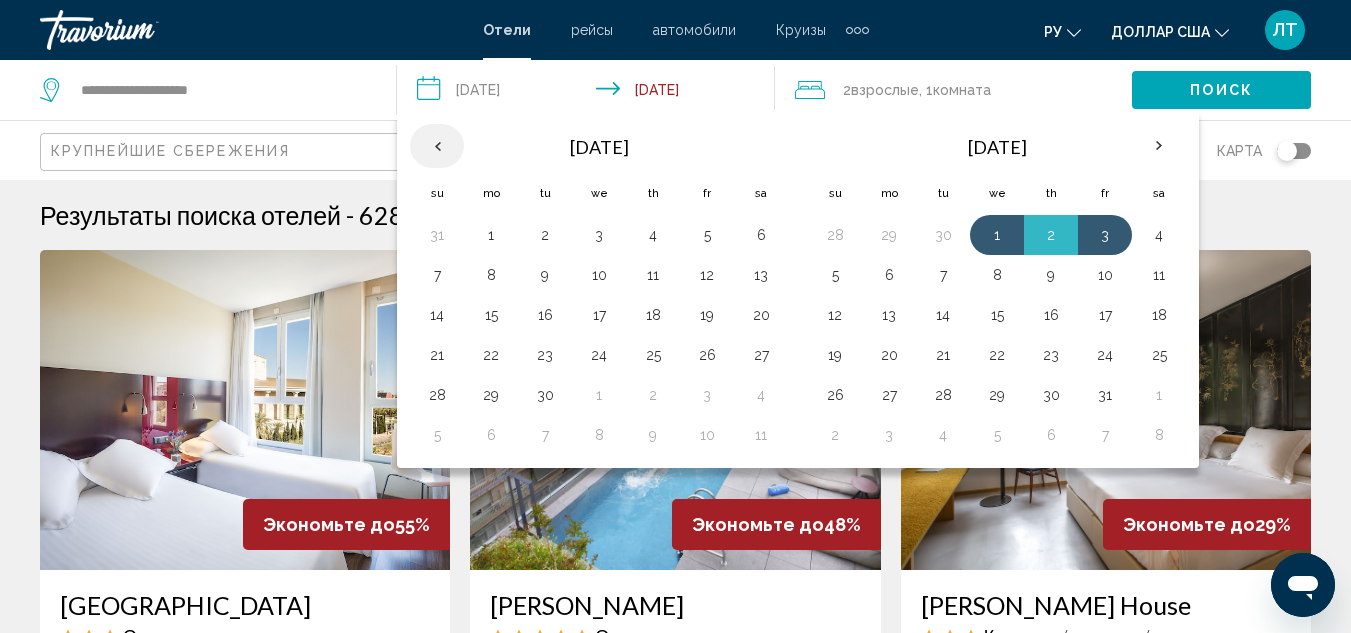 click at bounding box center [437, 146] 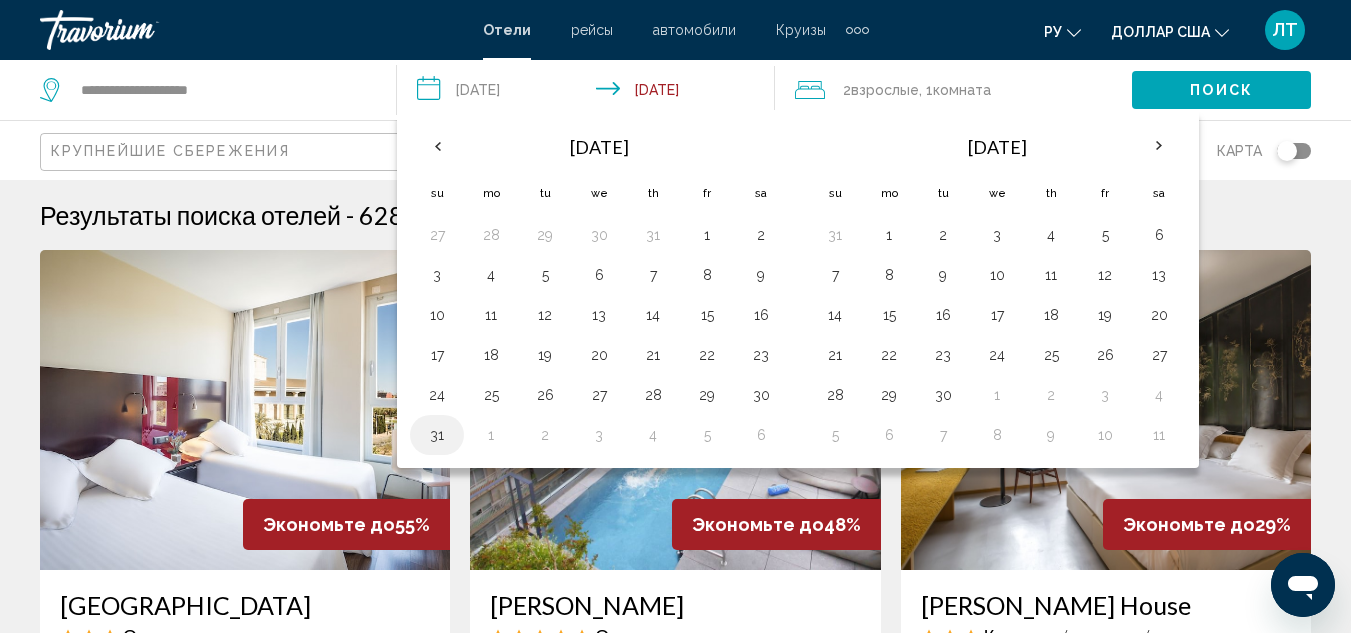click on "31" at bounding box center [437, 435] 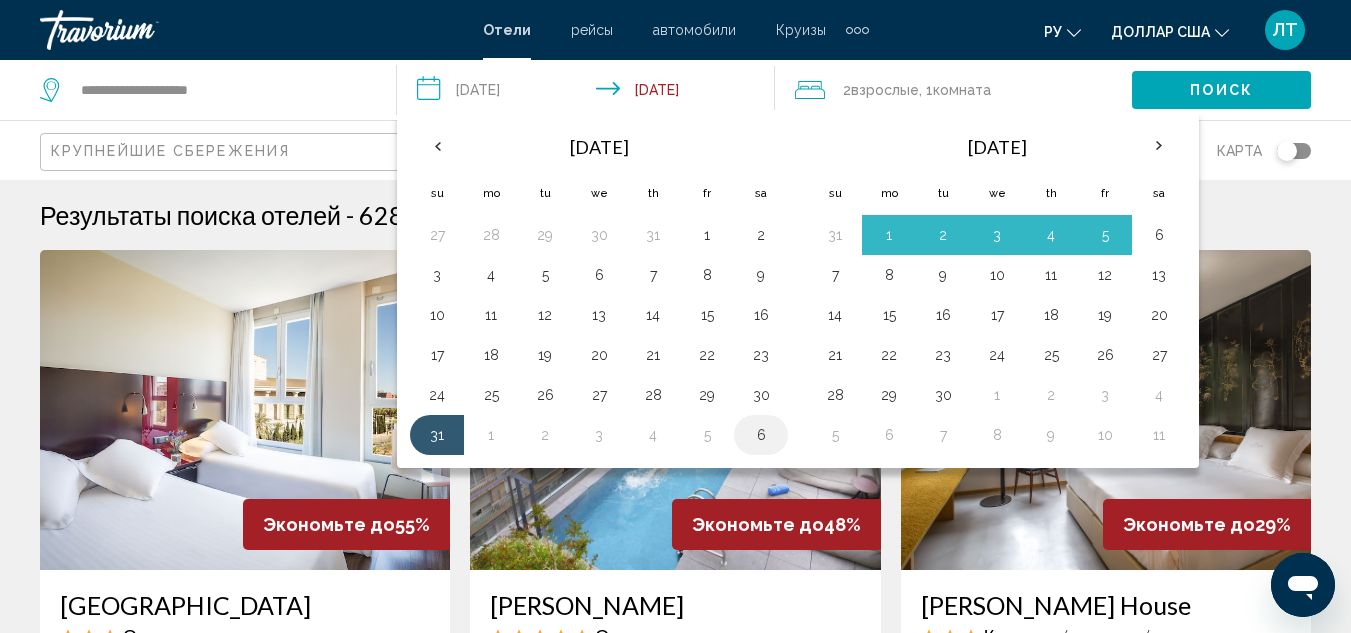 click on "6" at bounding box center (761, 435) 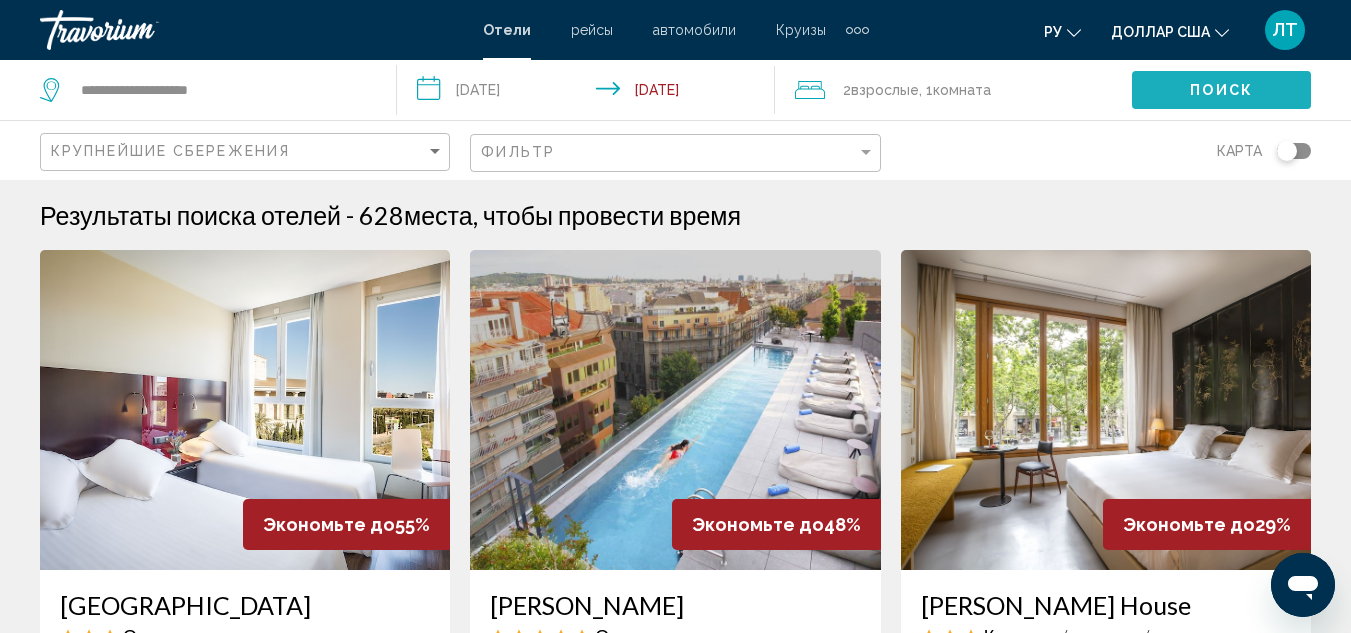 click on "Поиск" 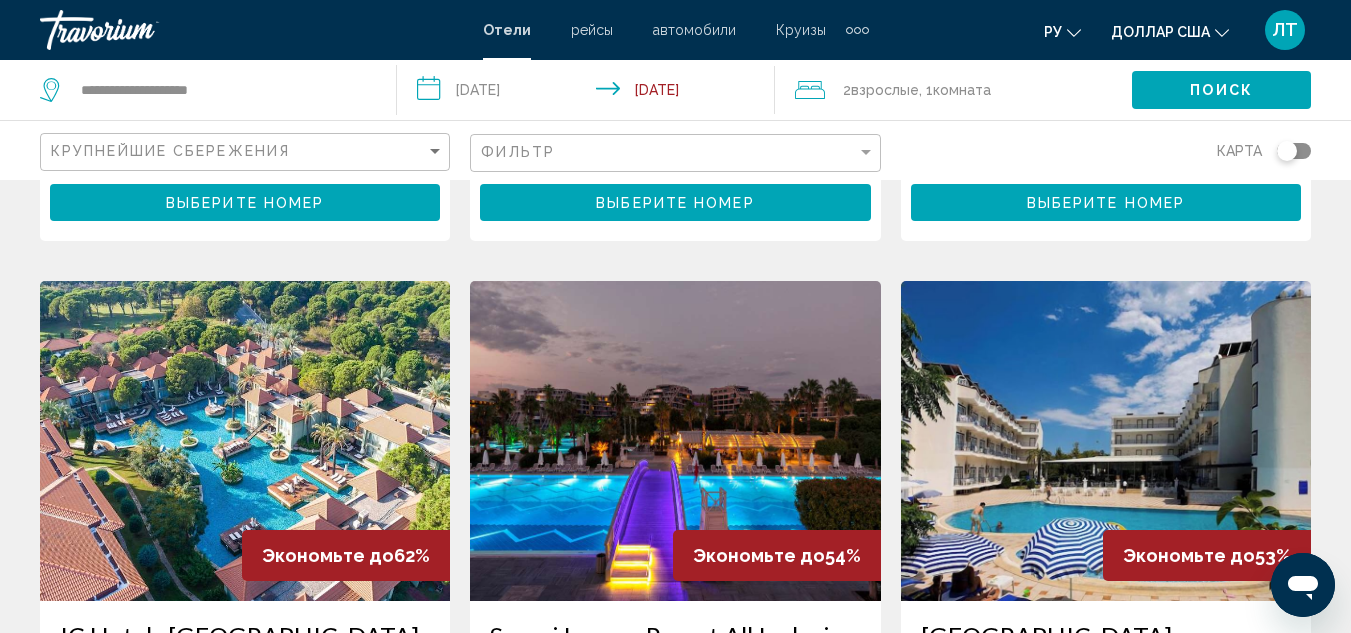 scroll, scrollTop: 1100, scrollLeft: 0, axis: vertical 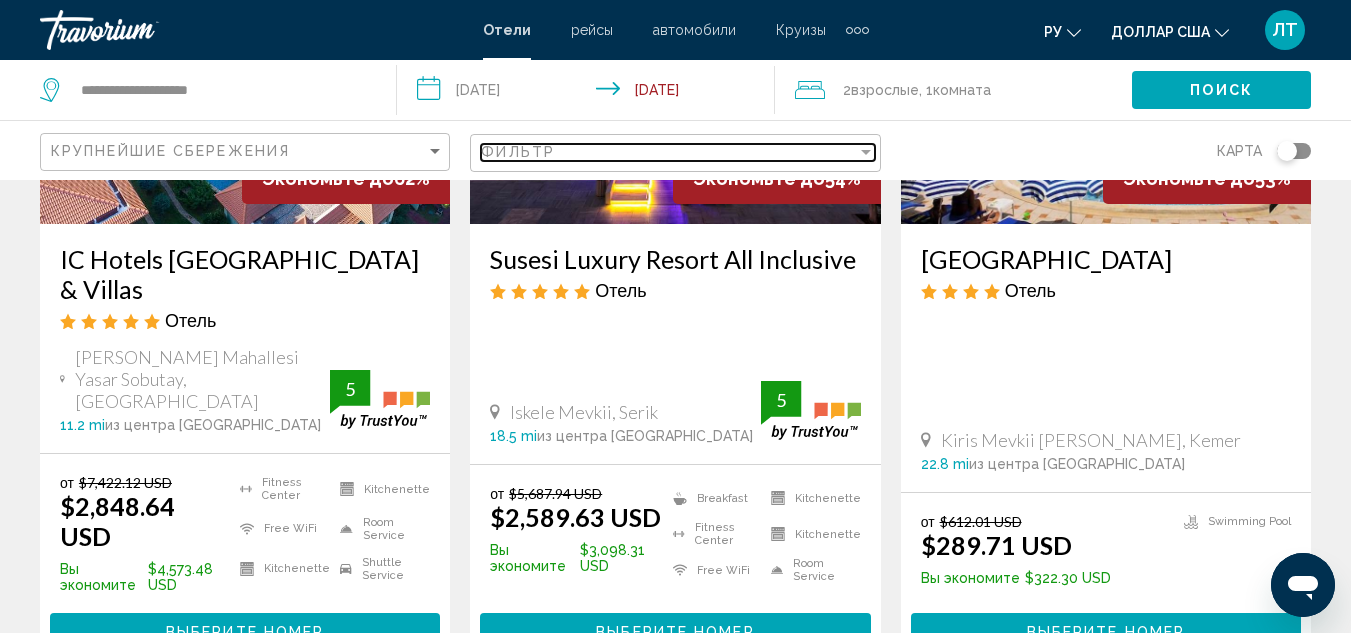 click at bounding box center [866, 152] 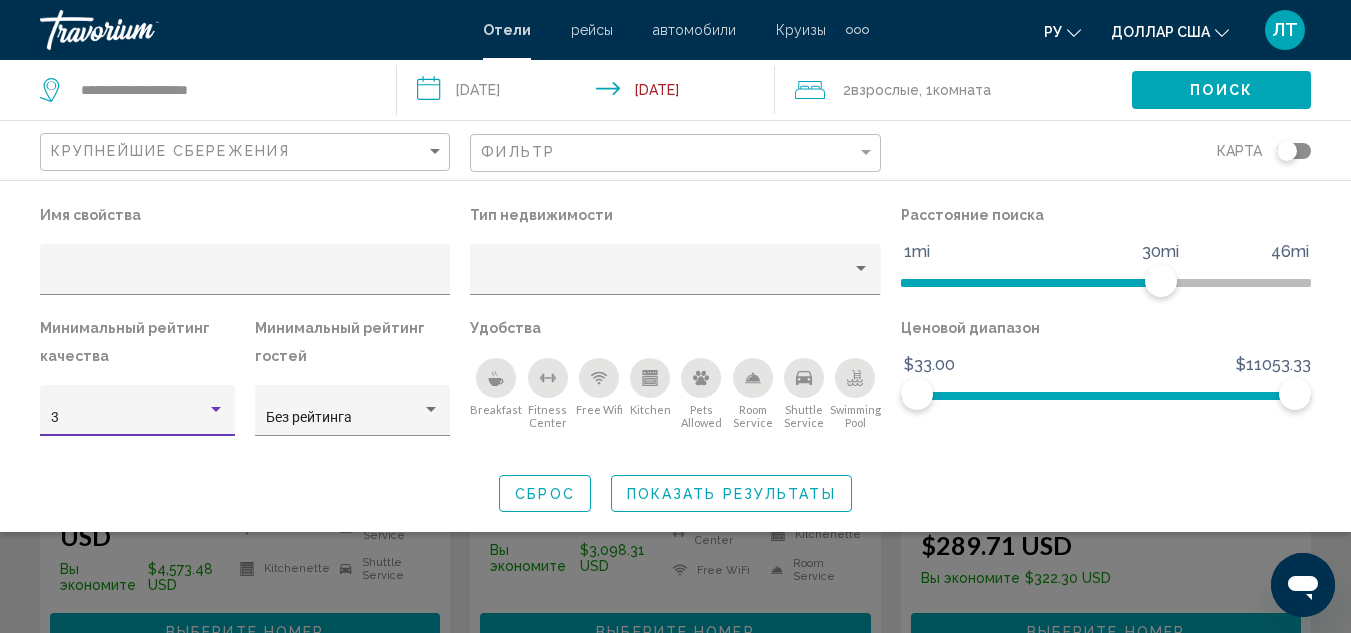 click at bounding box center (216, 410) 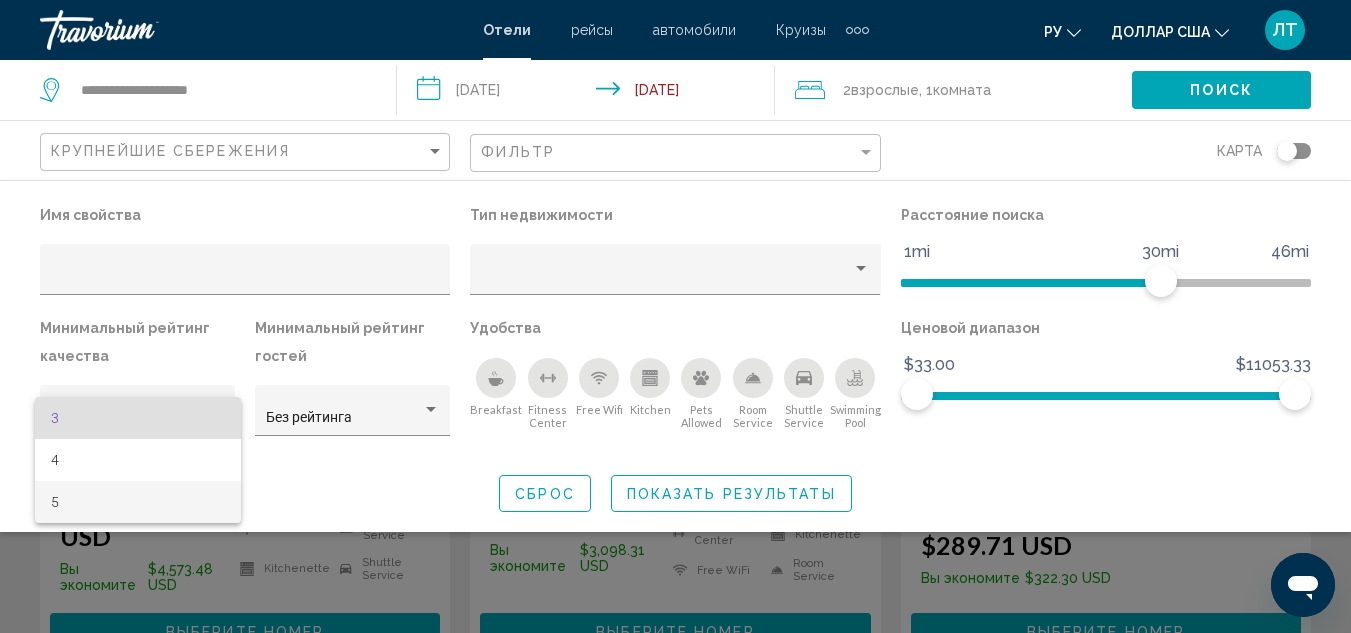 click on "5" at bounding box center [138, 502] 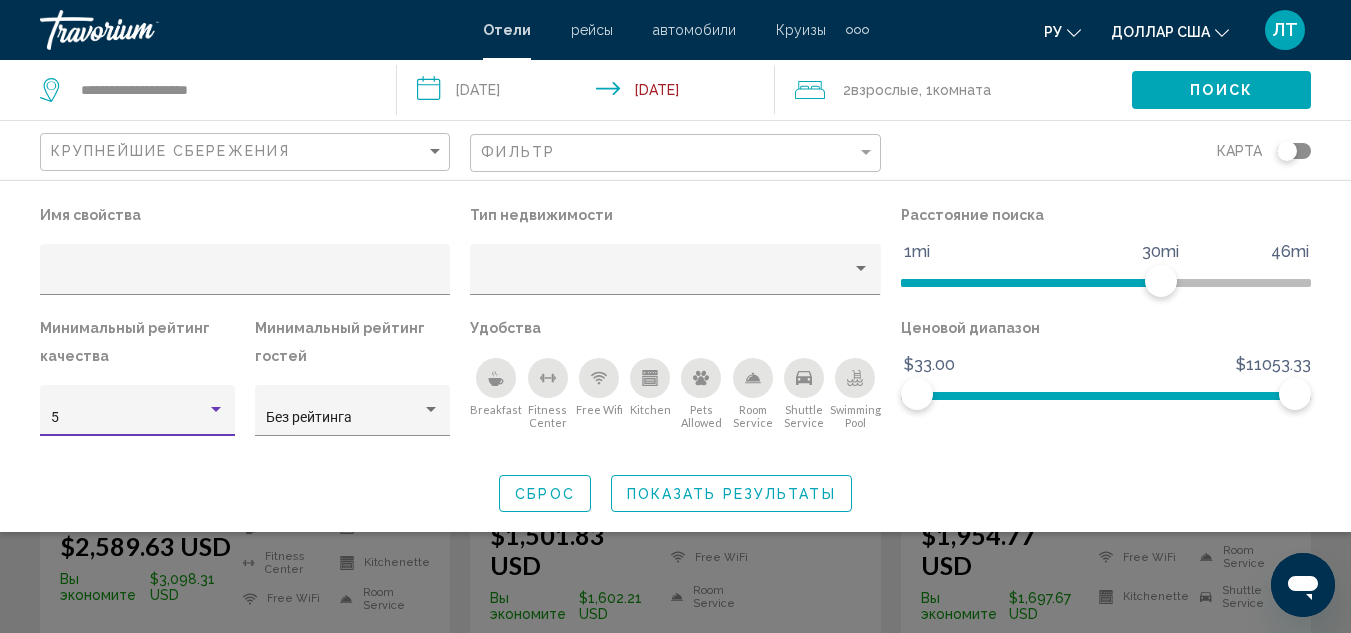 scroll, scrollTop: 349, scrollLeft: 0, axis: vertical 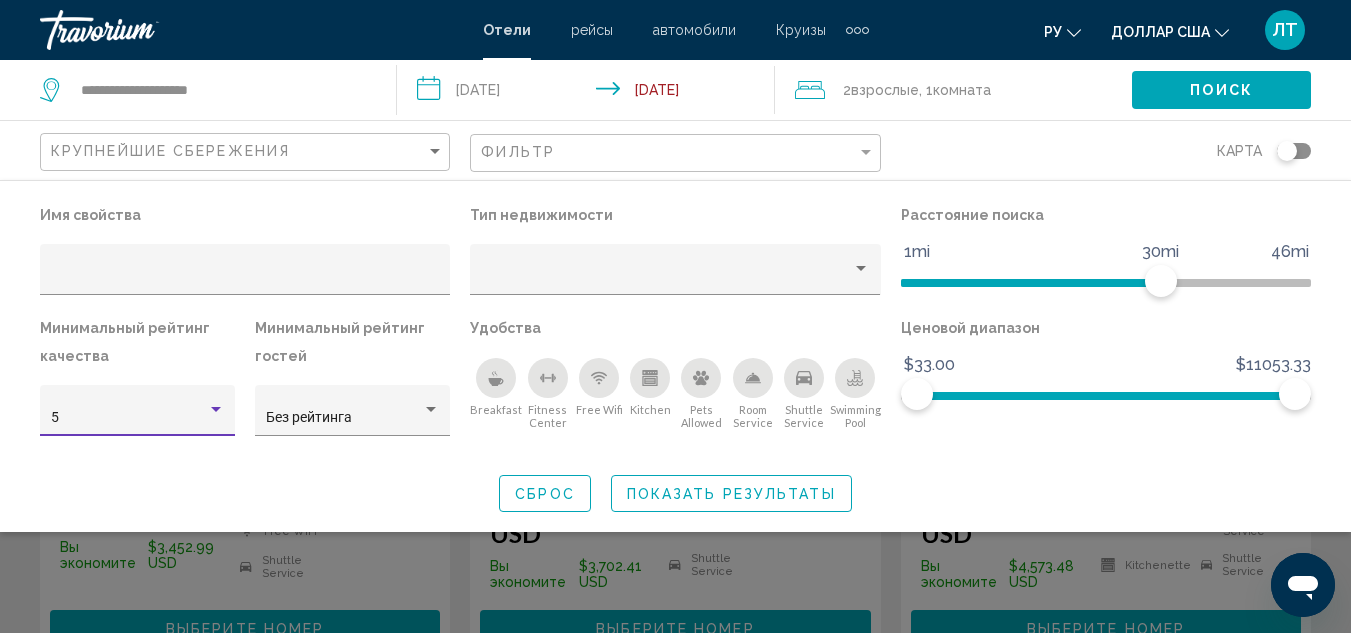 click on "Показать результаты" 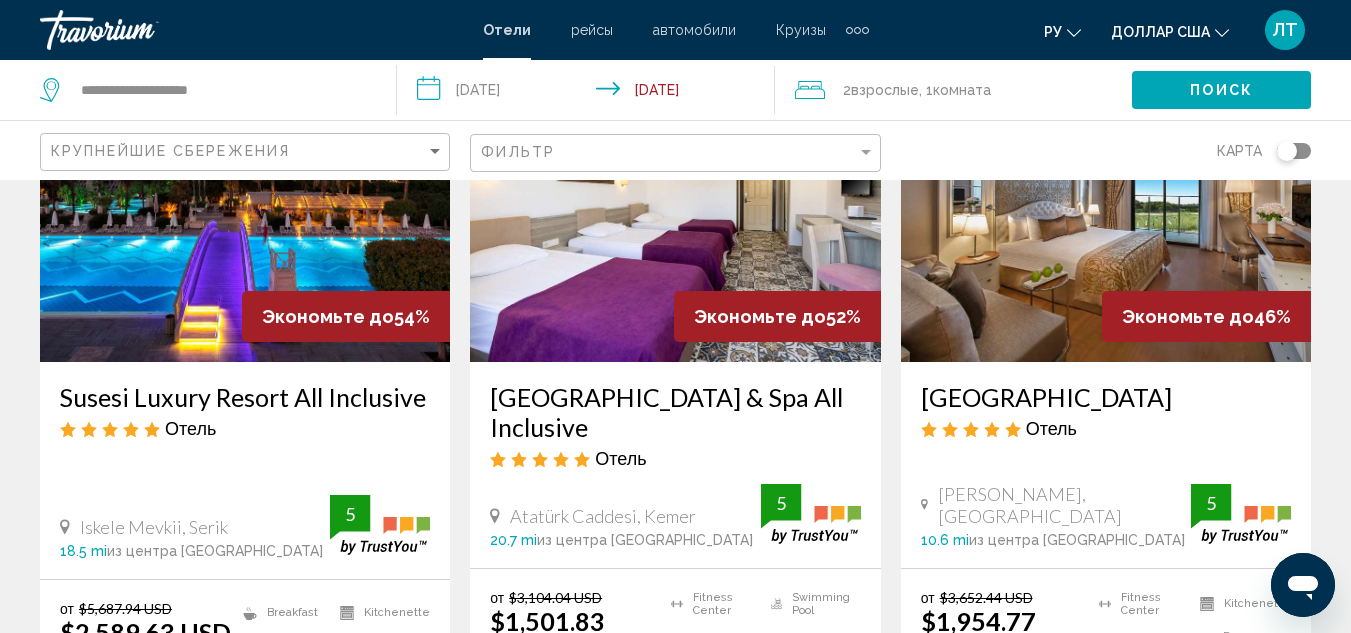 scroll, scrollTop: 1000, scrollLeft: 0, axis: vertical 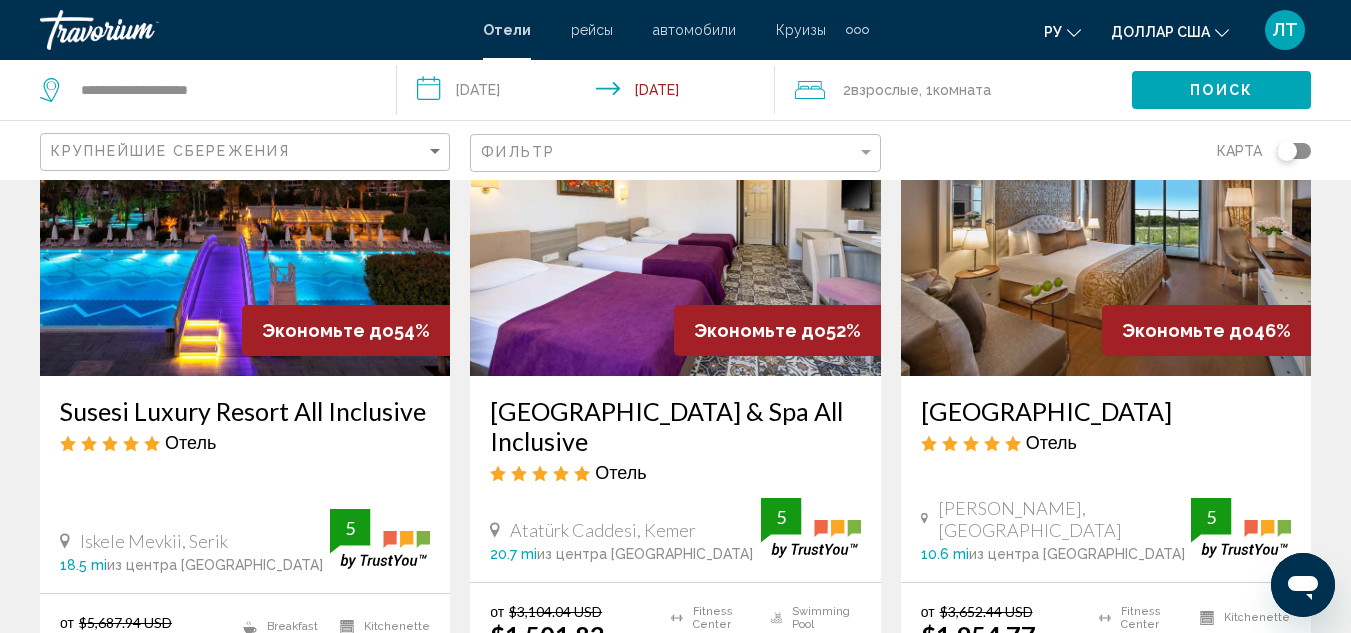 click on "Экономьте до" at bounding box center [328, 330] 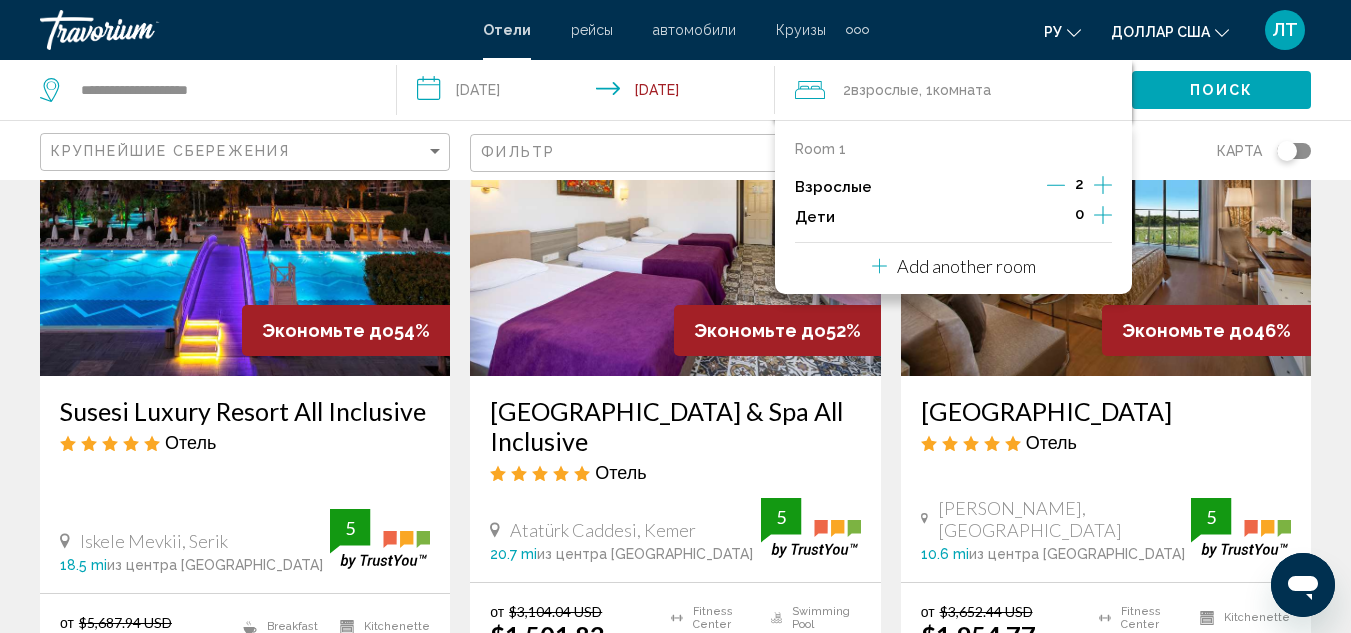 click 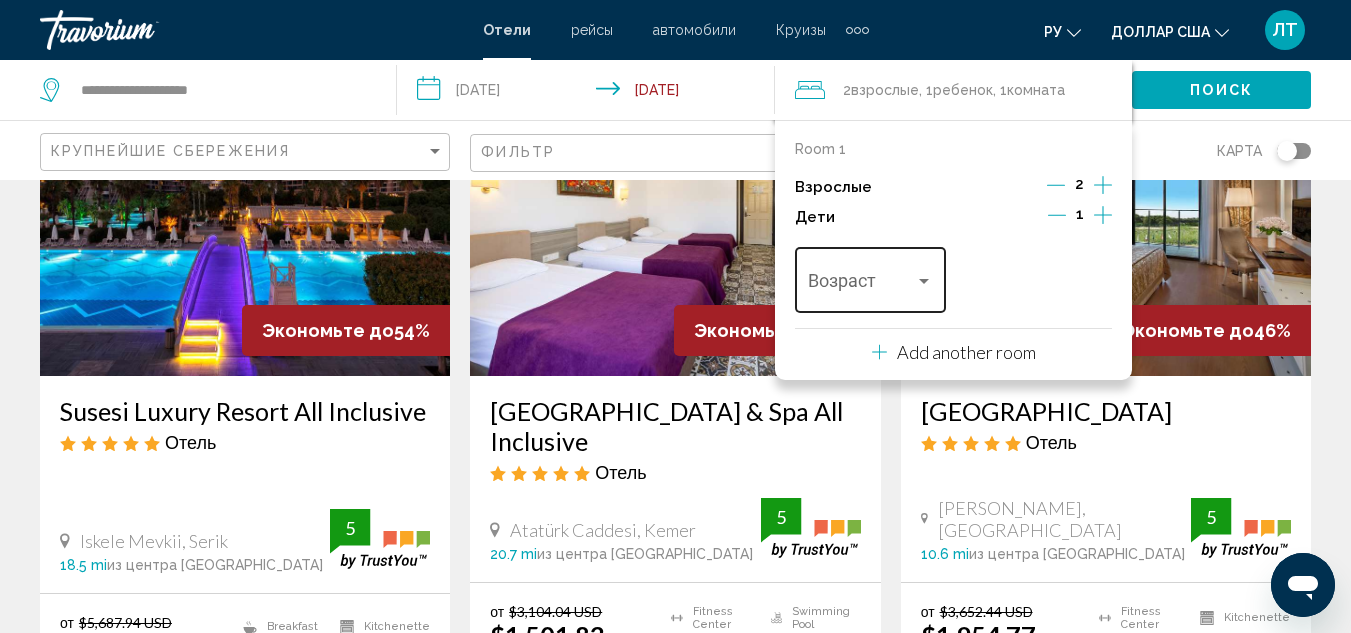 type 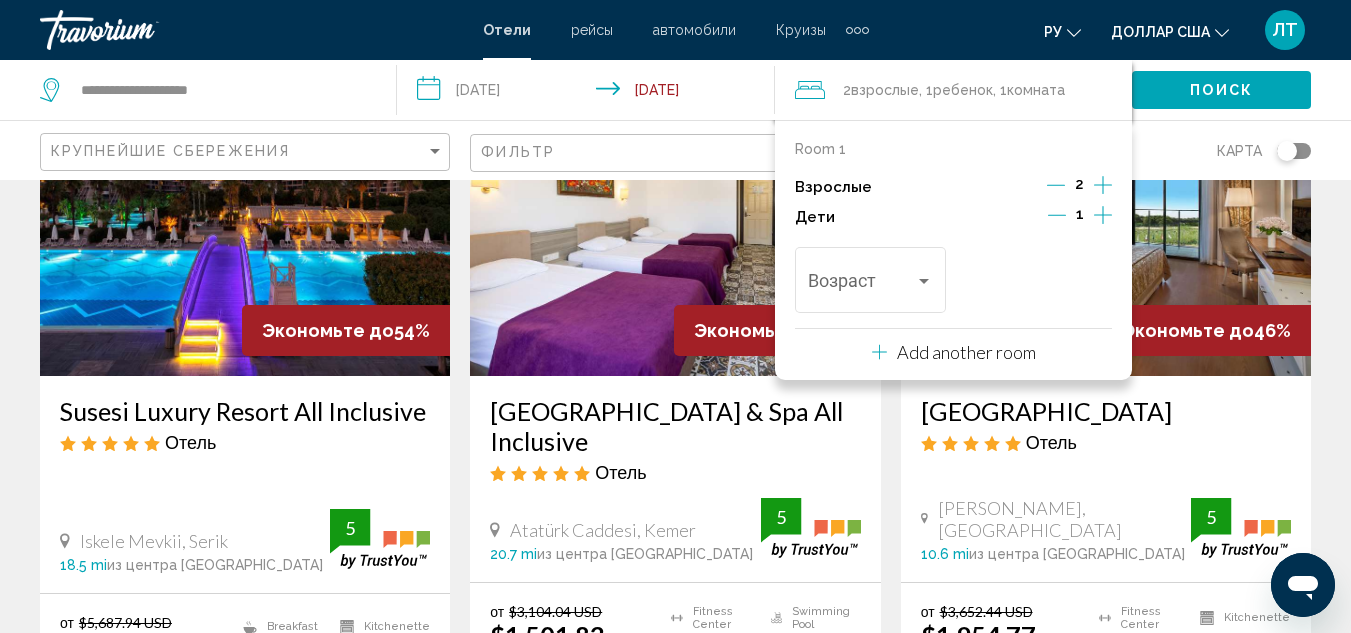 click 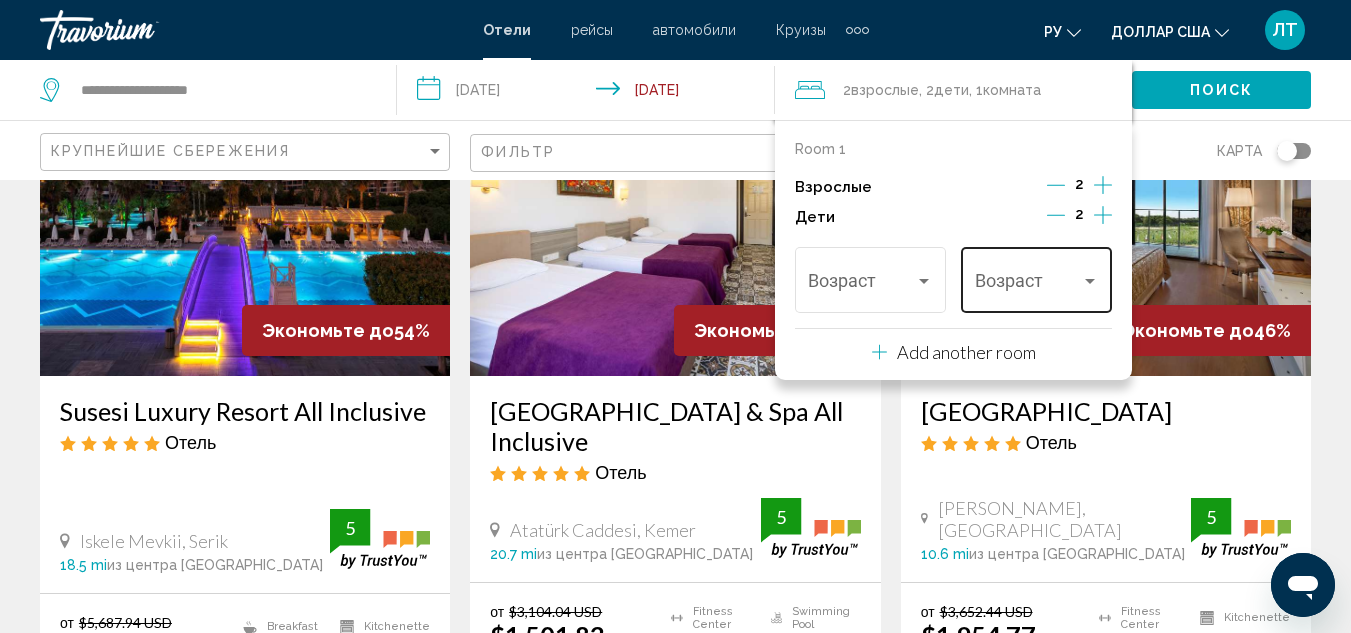 click on "Возраст" at bounding box center [1037, 277] 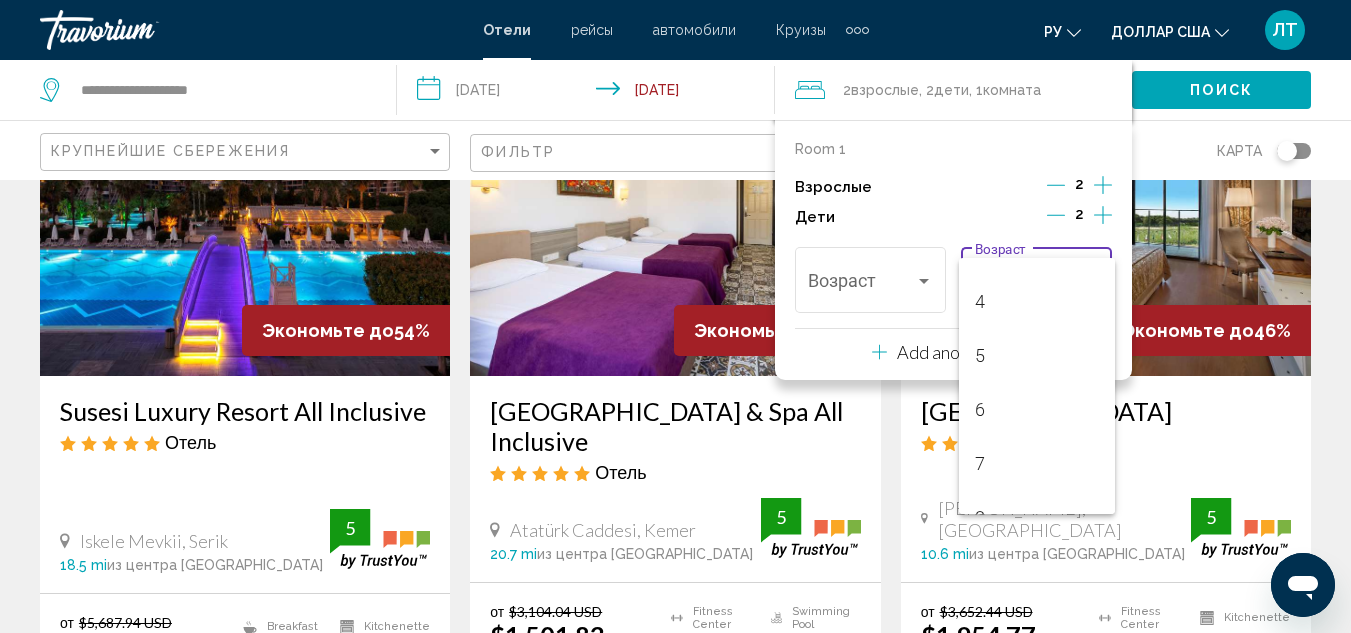 scroll, scrollTop: 200, scrollLeft: 0, axis: vertical 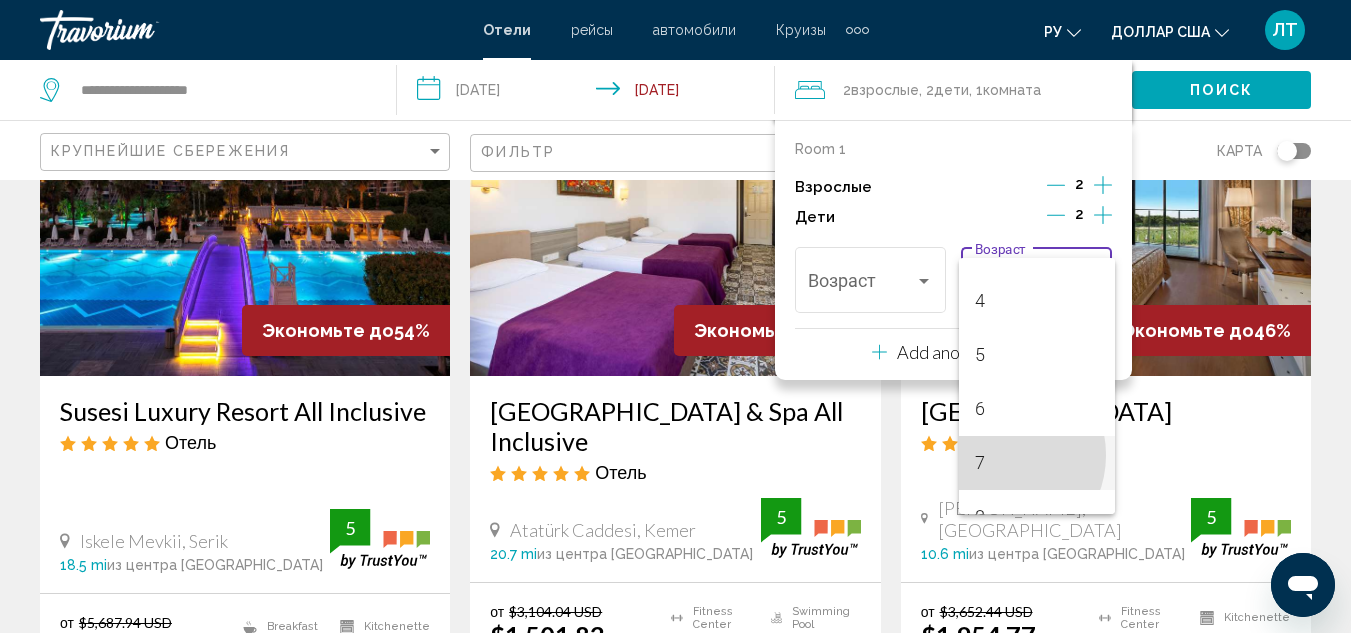 click on "7" at bounding box center (1037, 463) 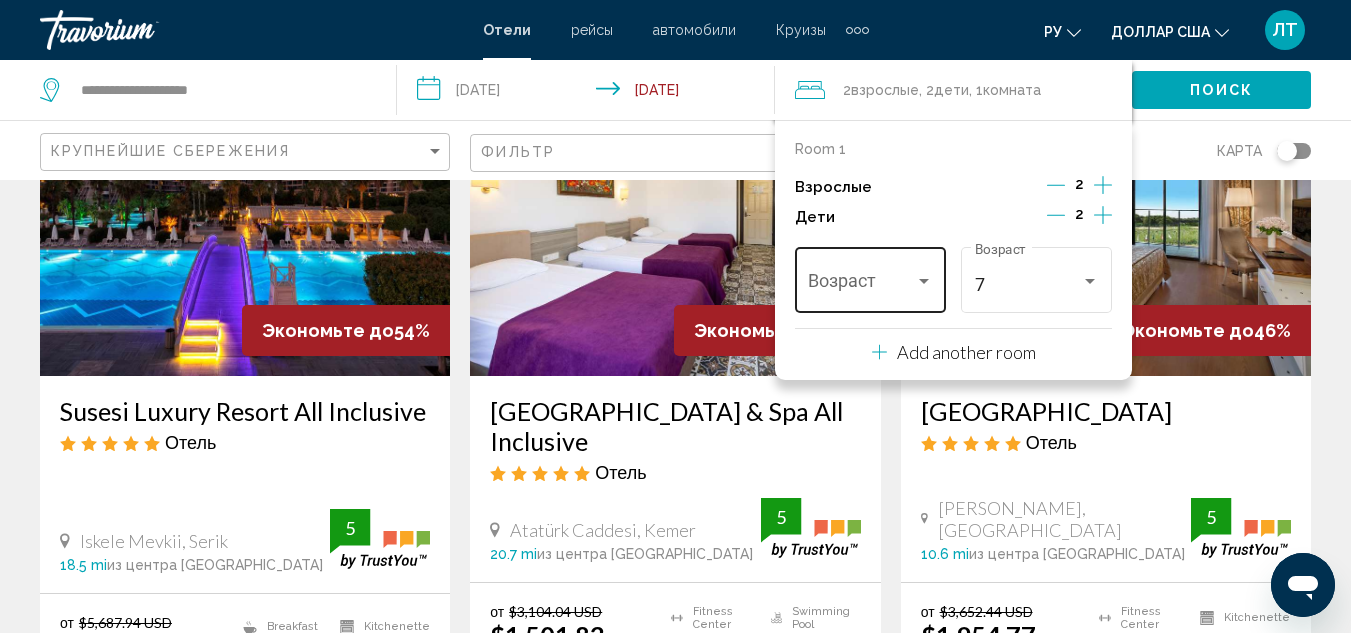 click on "Возраст" at bounding box center [870, 277] 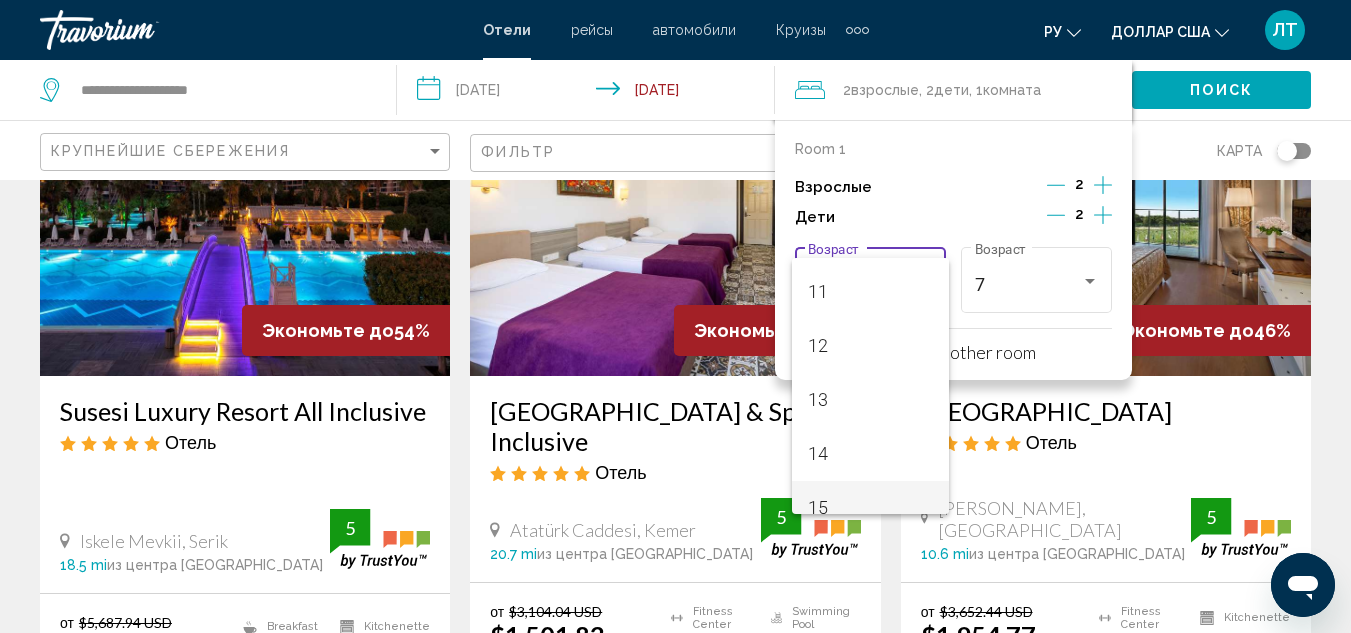 scroll, scrollTop: 716, scrollLeft: 0, axis: vertical 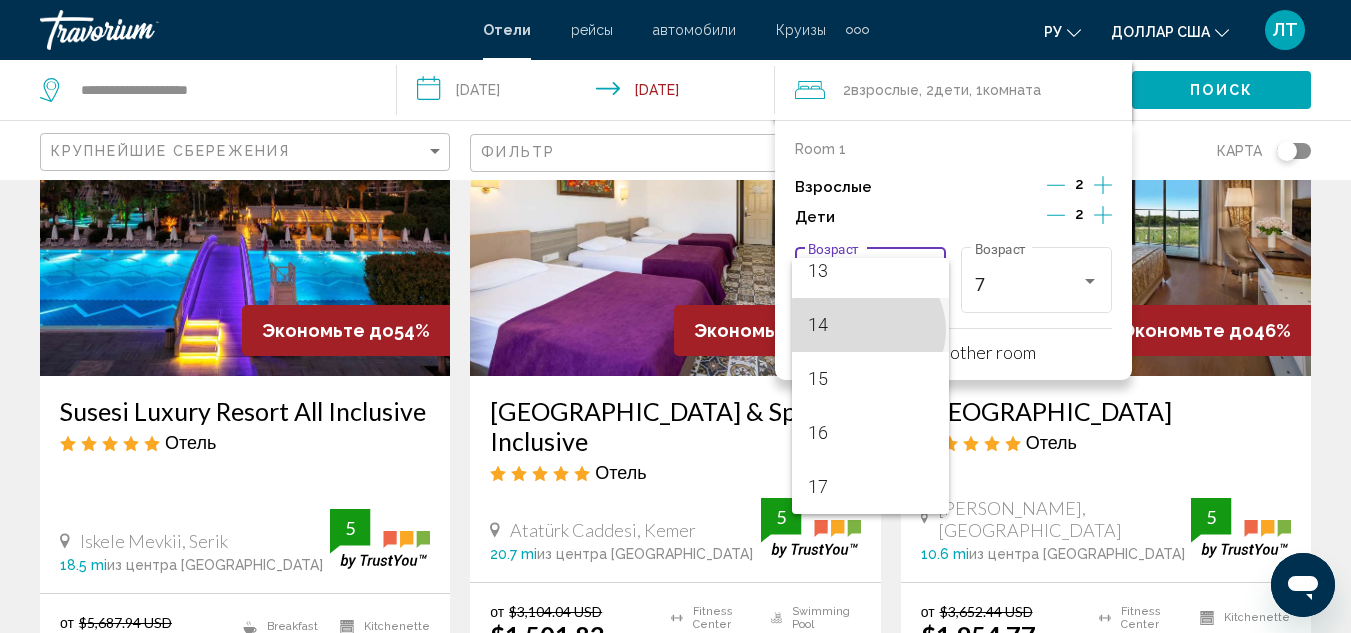 click on "14" at bounding box center [870, 325] 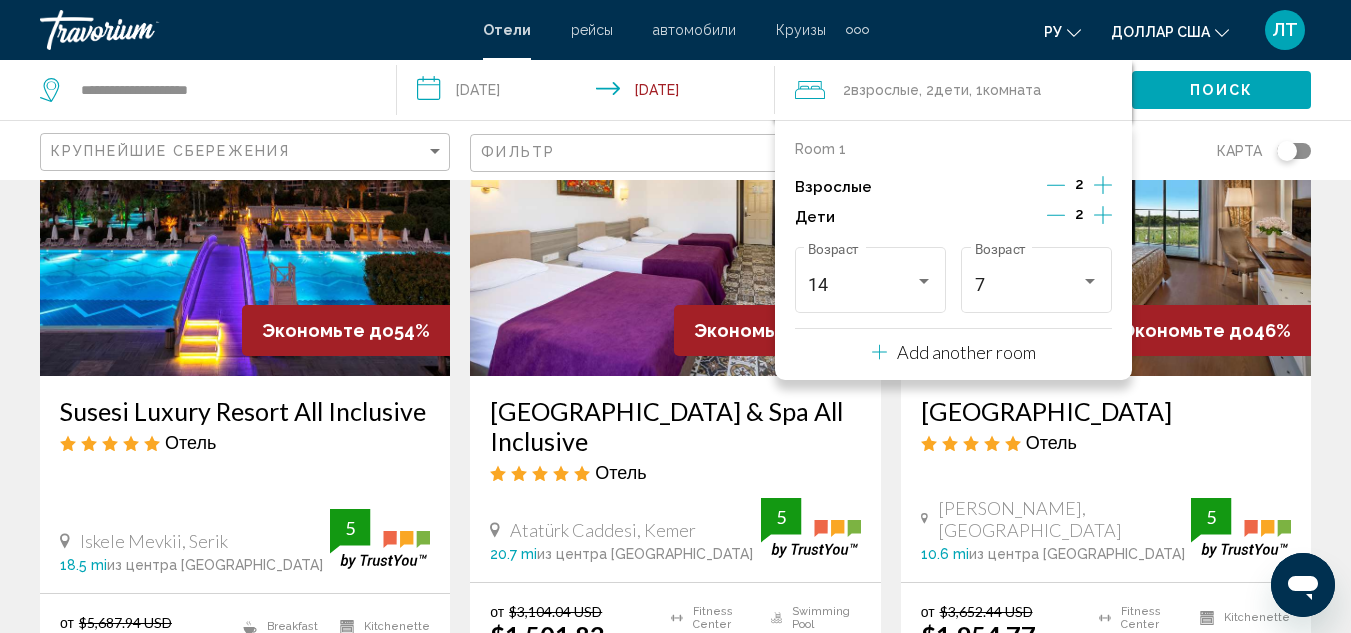 click on "Поиск" 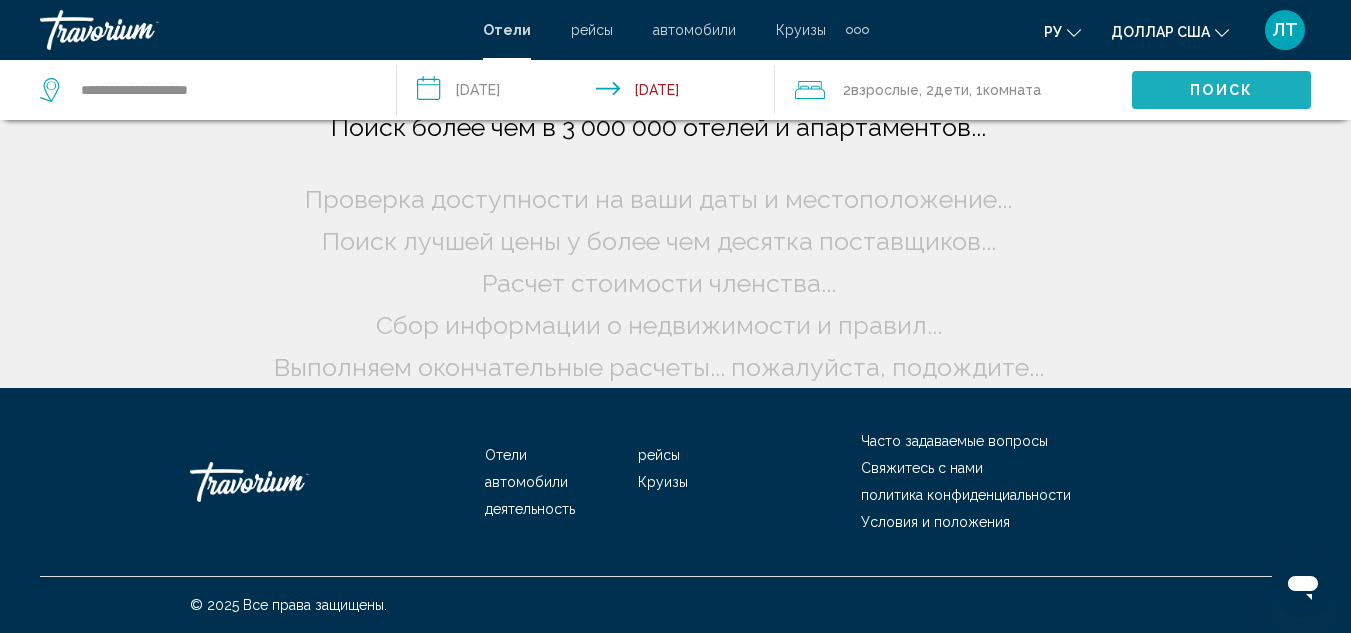 scroll, scrollTop: 24, scrollLeft: 0, axis: vertical 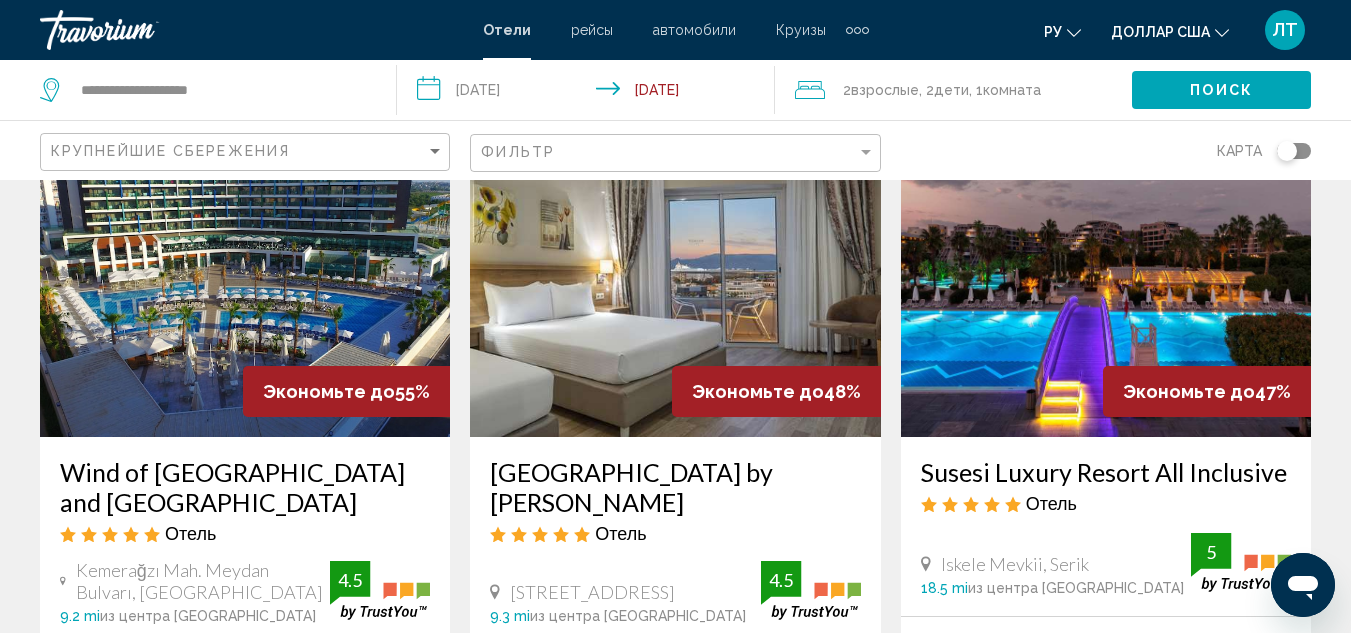 click at bounding box center (1106, 277) 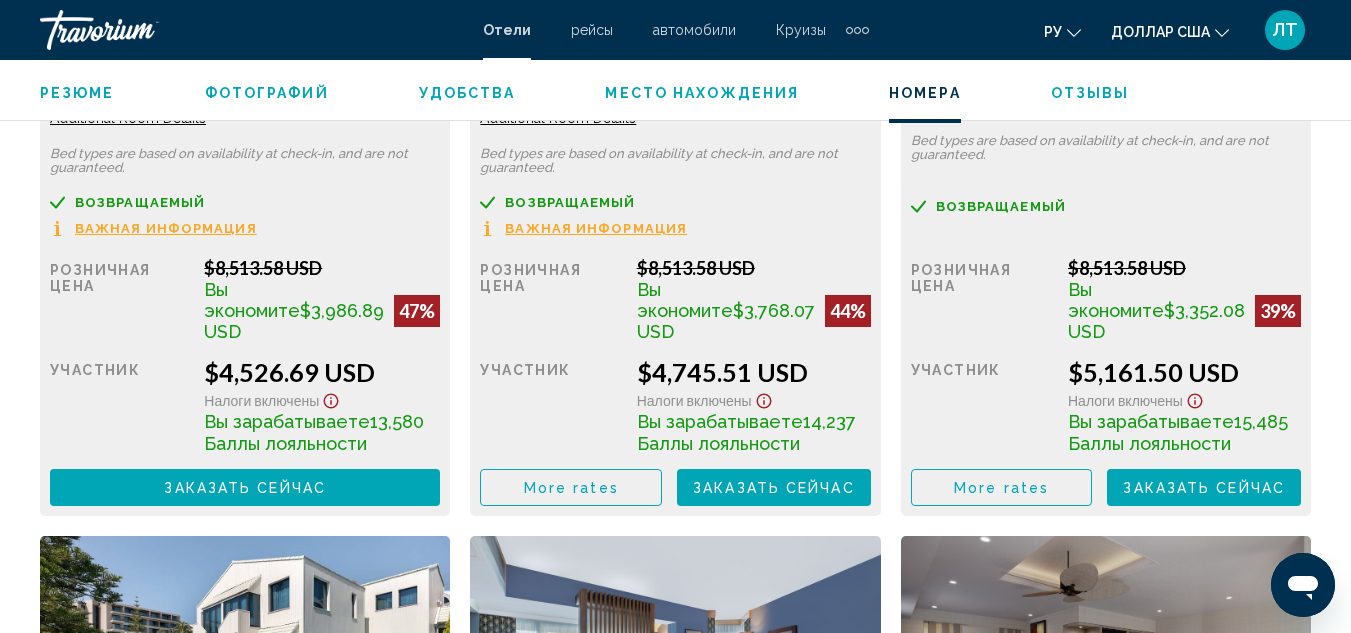 scroll, scrollTop: 3418, scrollLeft: 0, axis: vertical 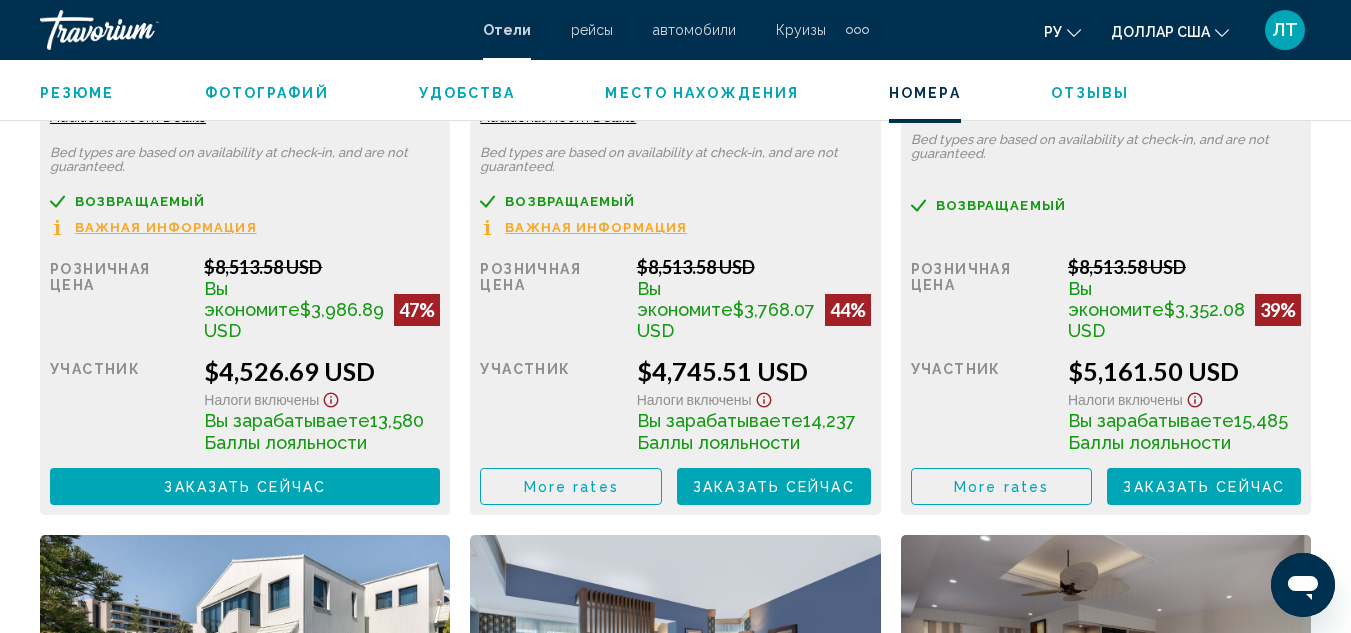 click on "Заказать сейчас Больше недоступно" at bounding box center (245, 486) 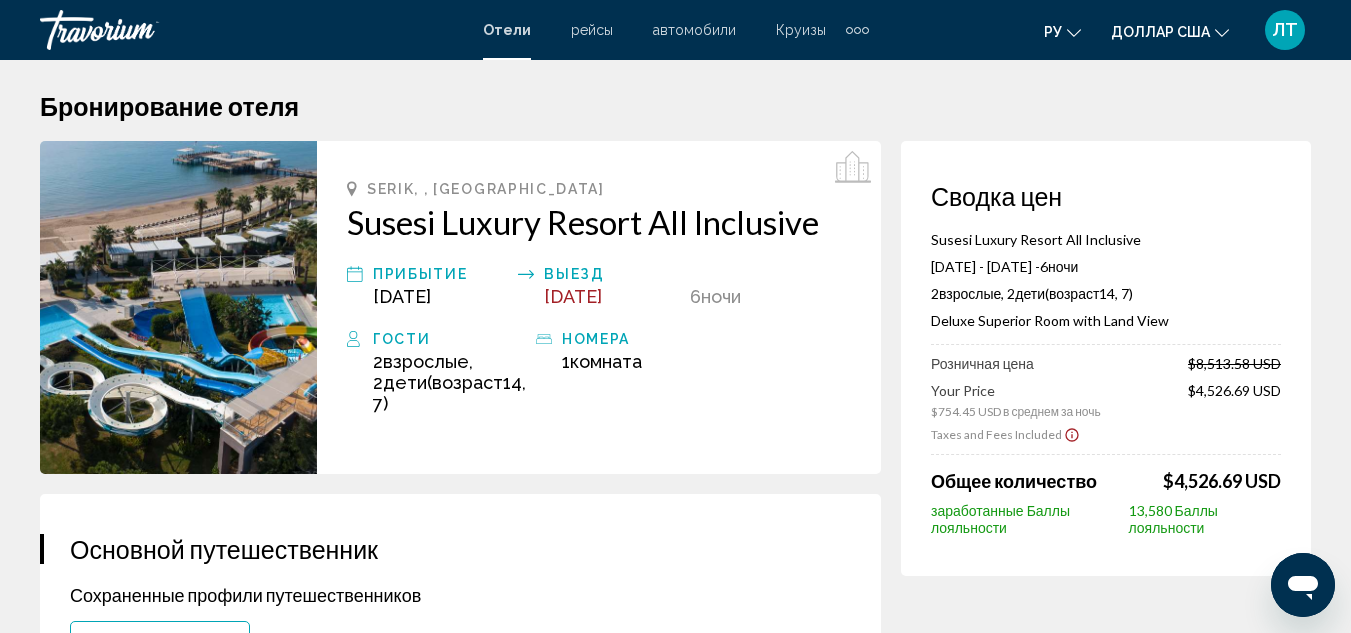 scroll, scrollTop: 0, scrollLeft: 0, axis: both 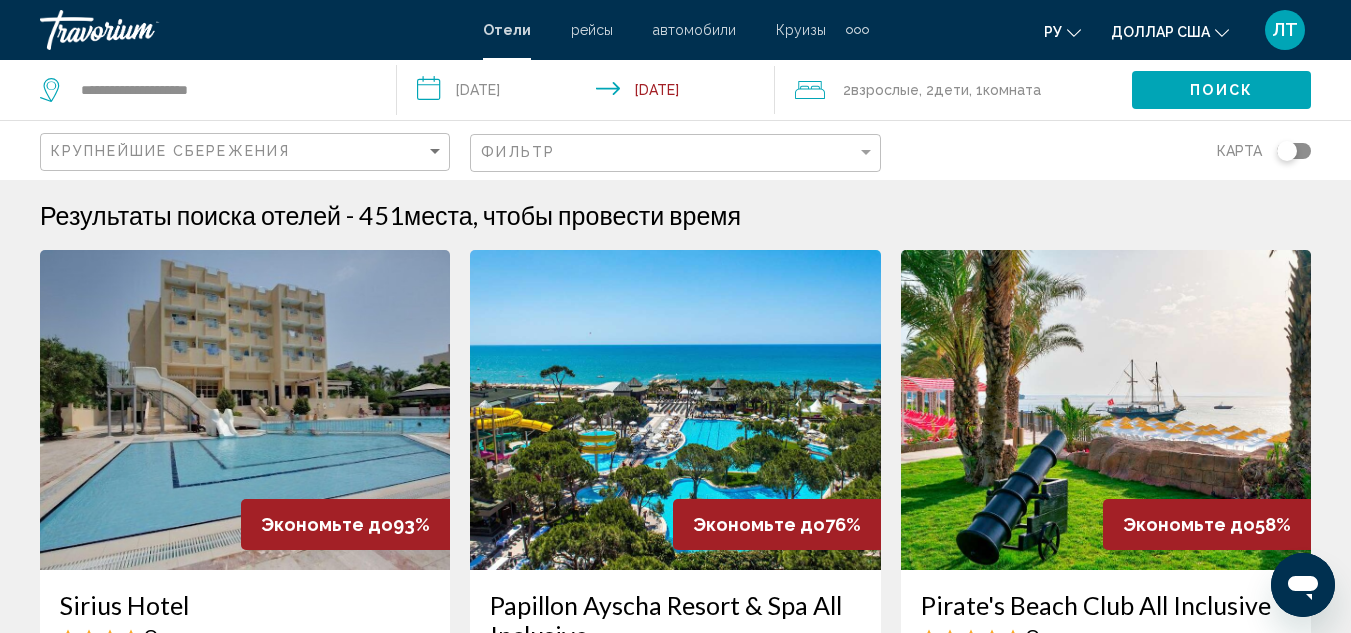 click on "Взрослые" 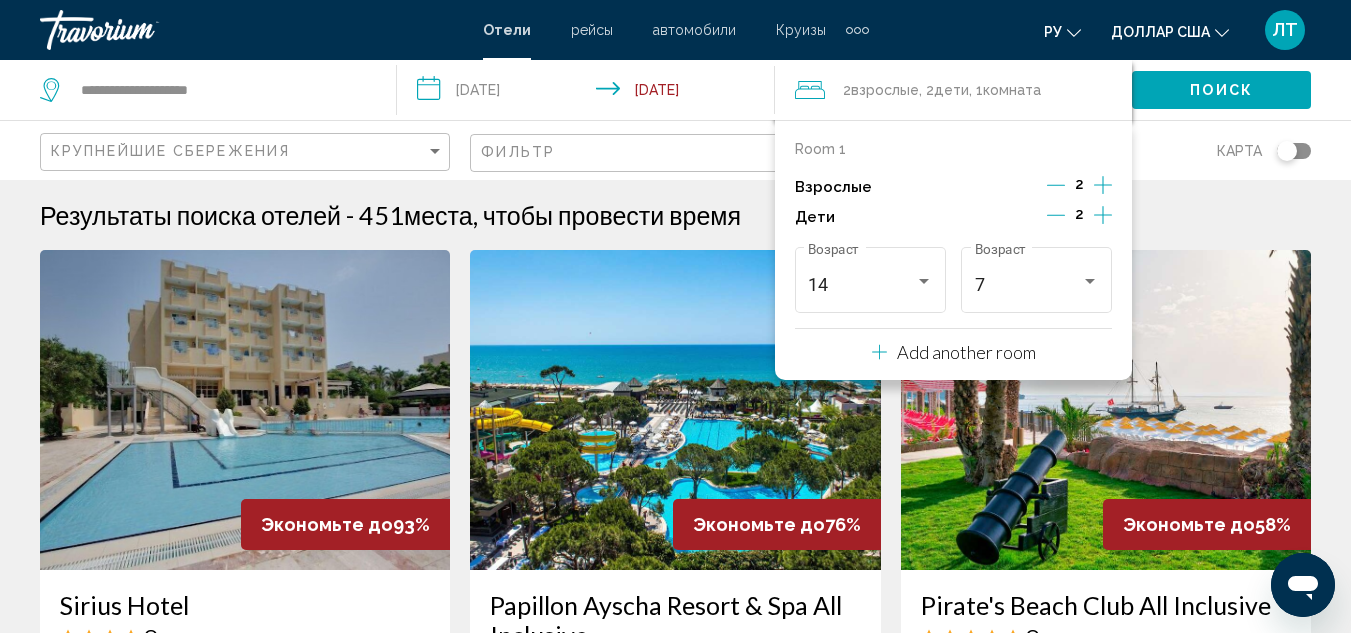 click 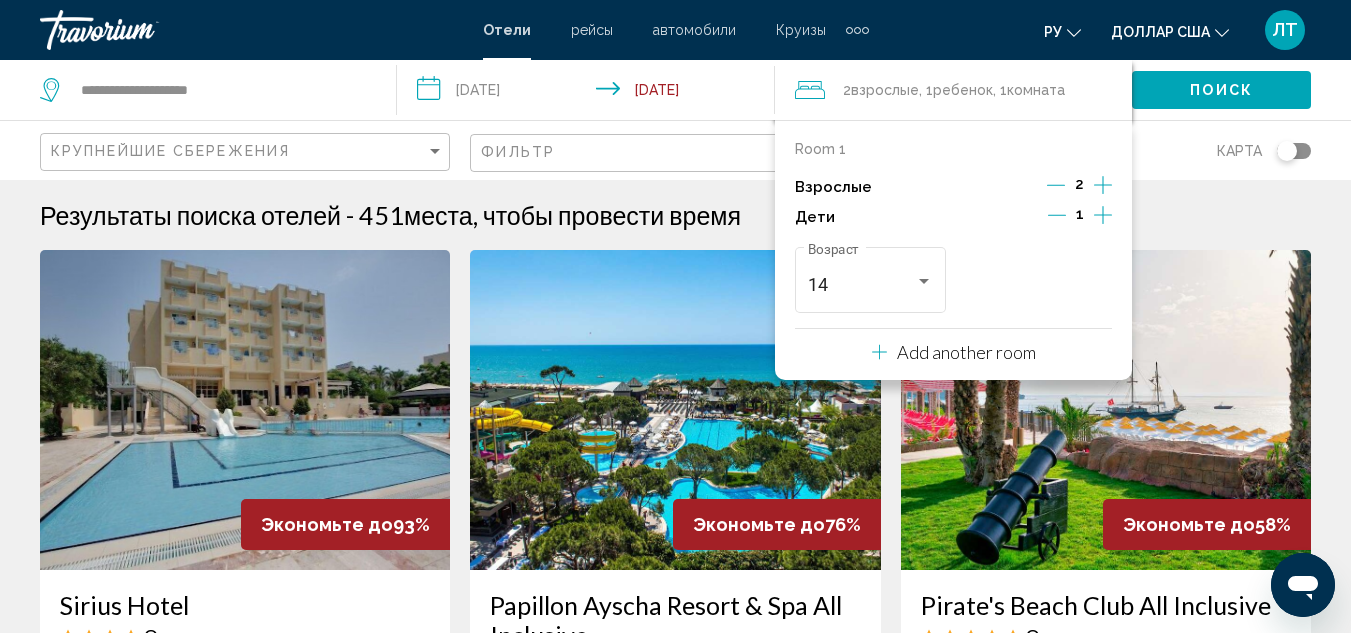 click 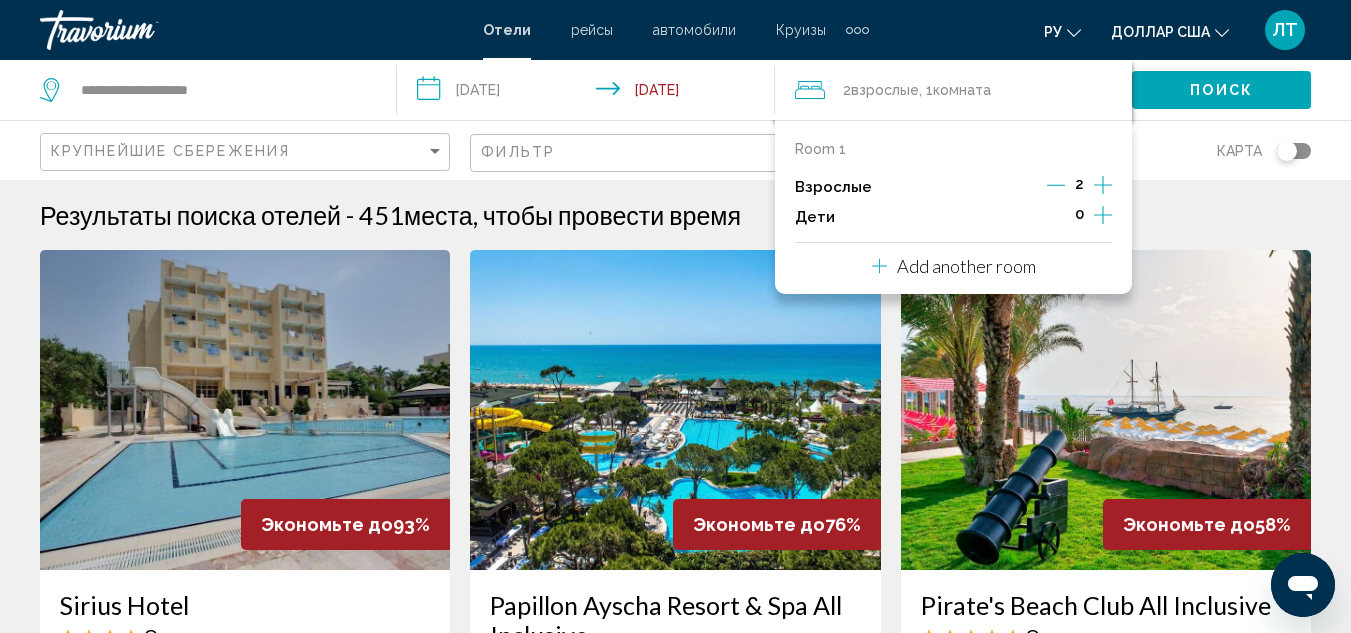 click on "Поиск" 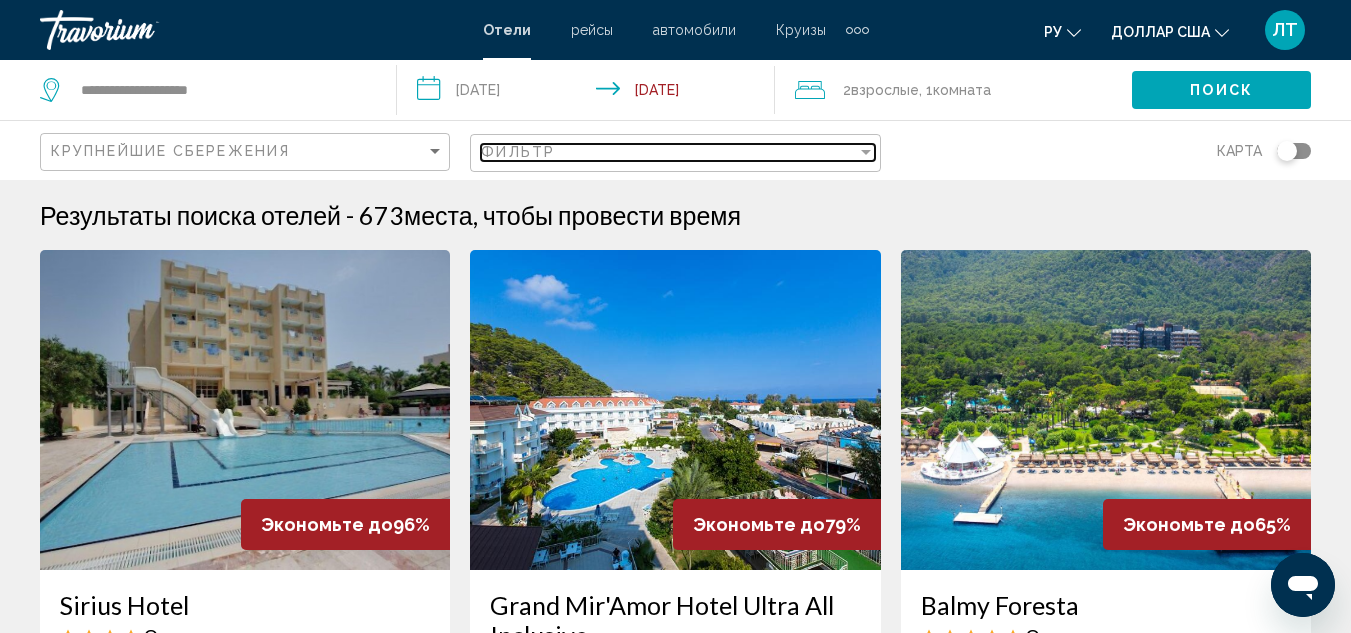 click on "Фильтр" at bounding box center (668, 152) 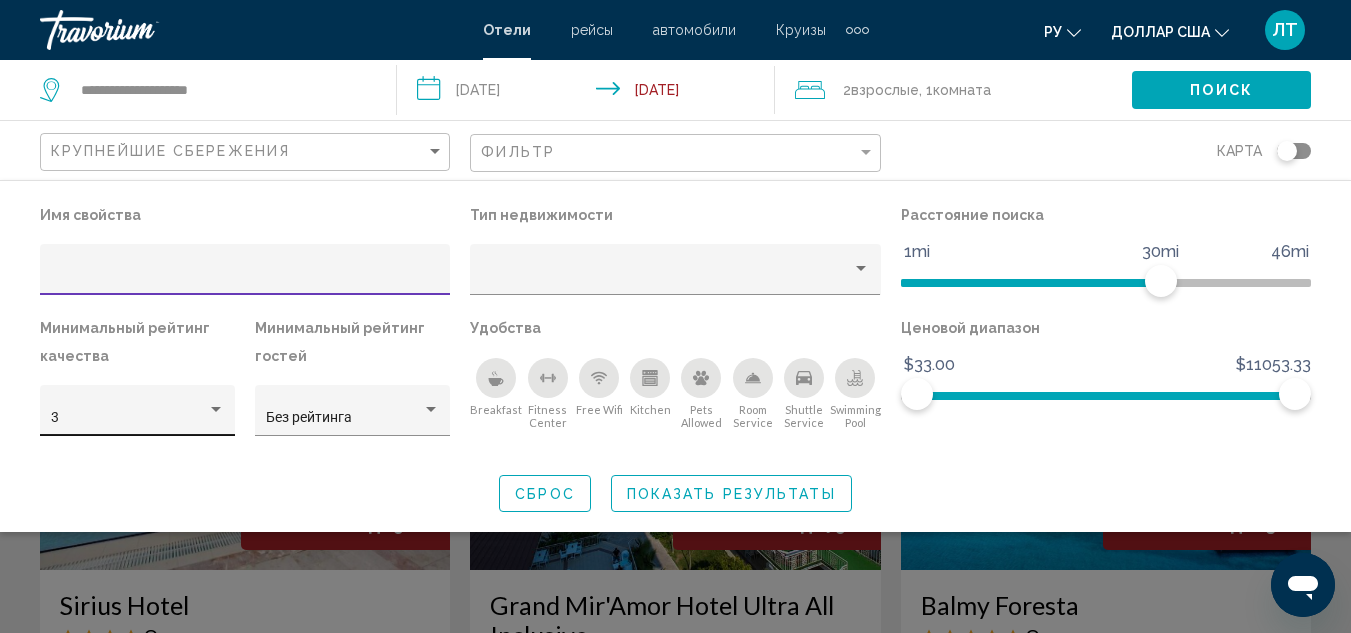 click at bounding box center (216, 409) 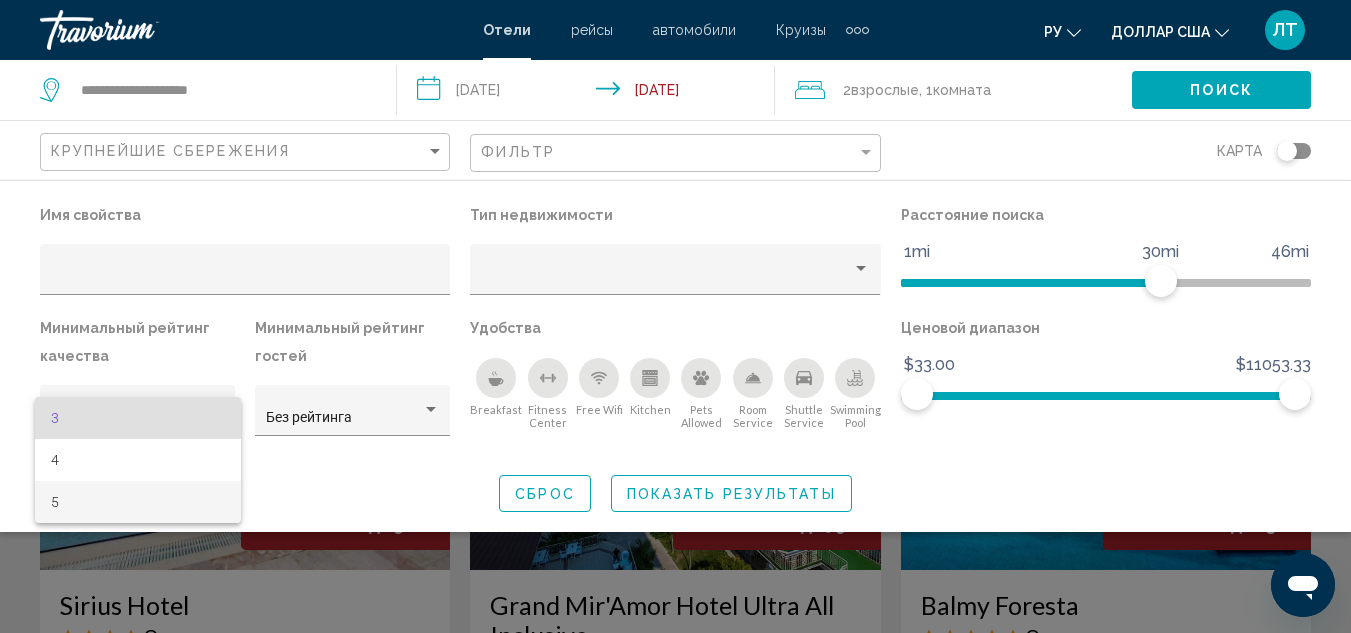 click on "5" at bounding box center (138, 502) 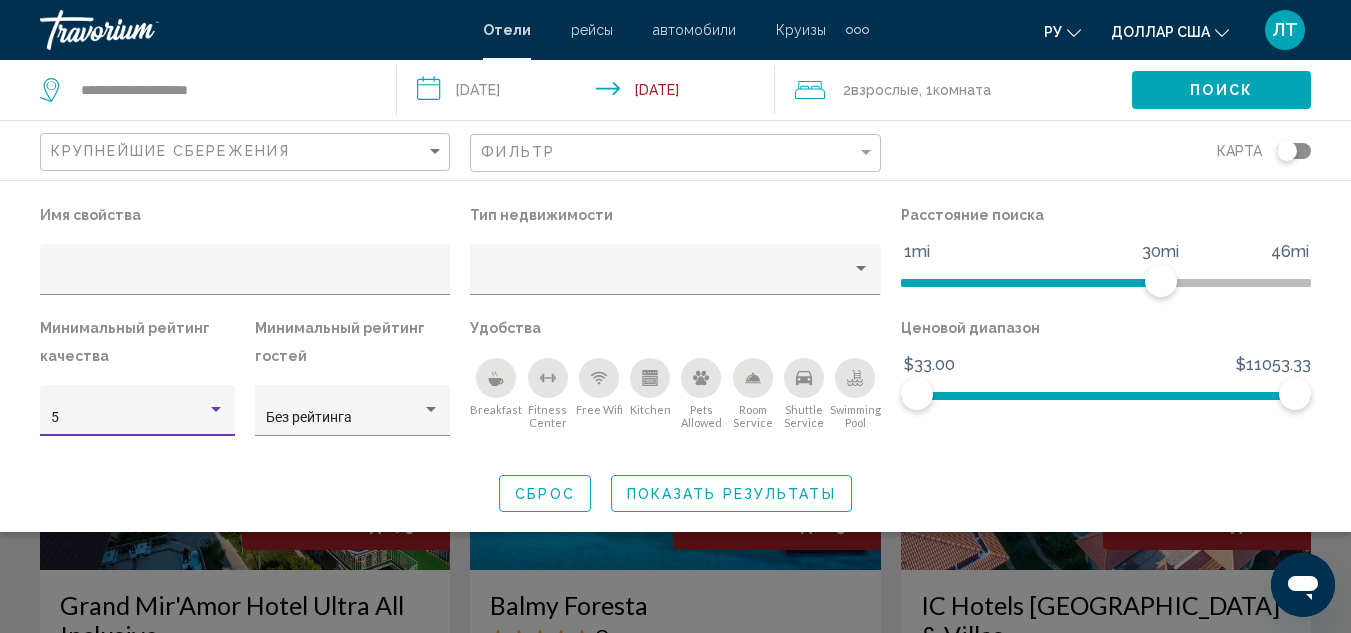 click on "Показать результаты" 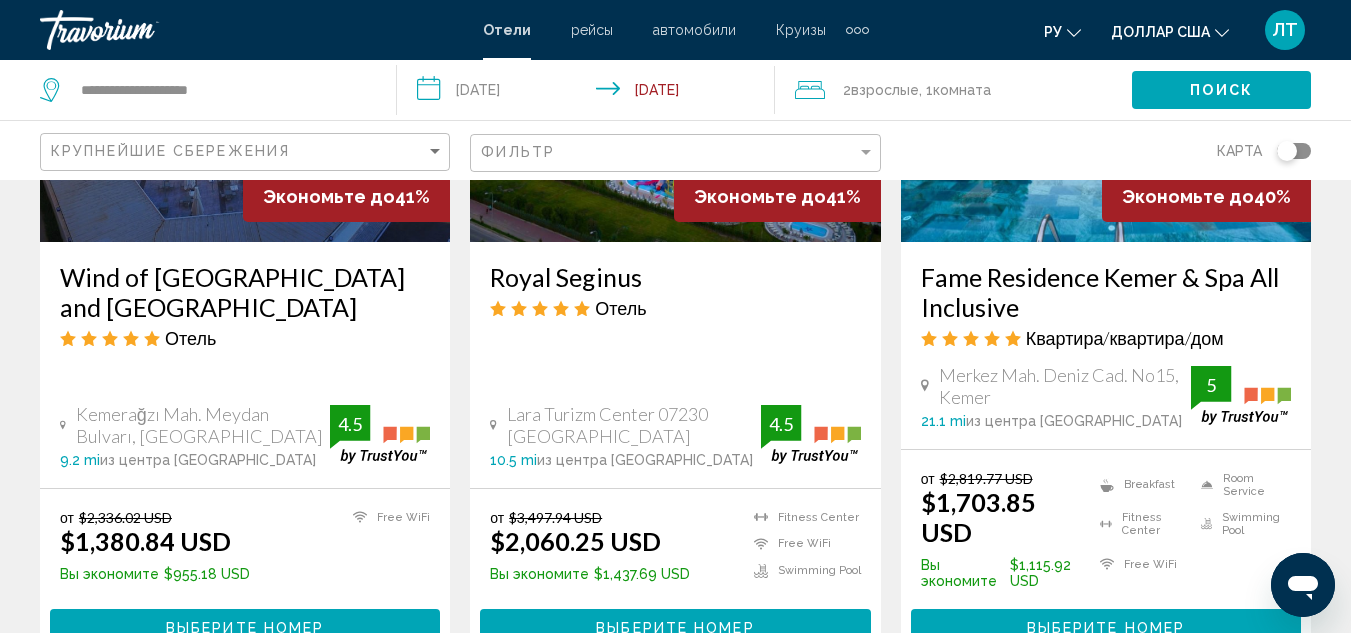 scroll, scrollTop: 3000, scrollLeft: 0, axis: vertical 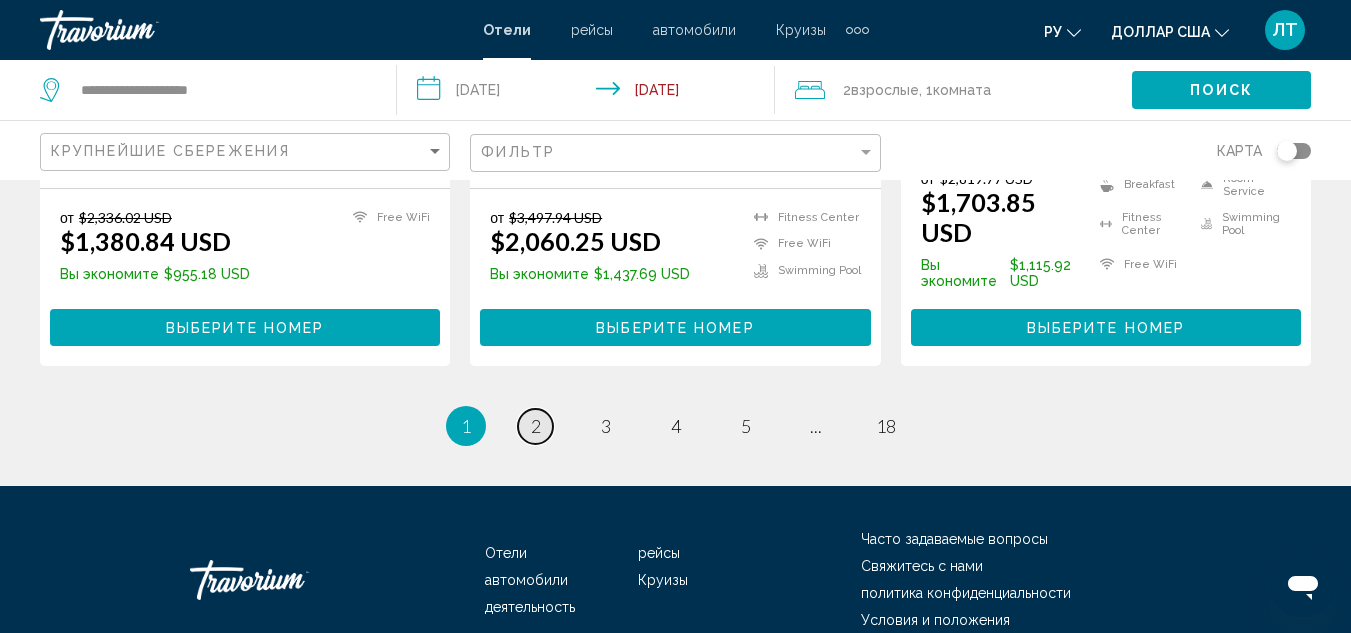 click on "2" at bounding box center (536, 426) 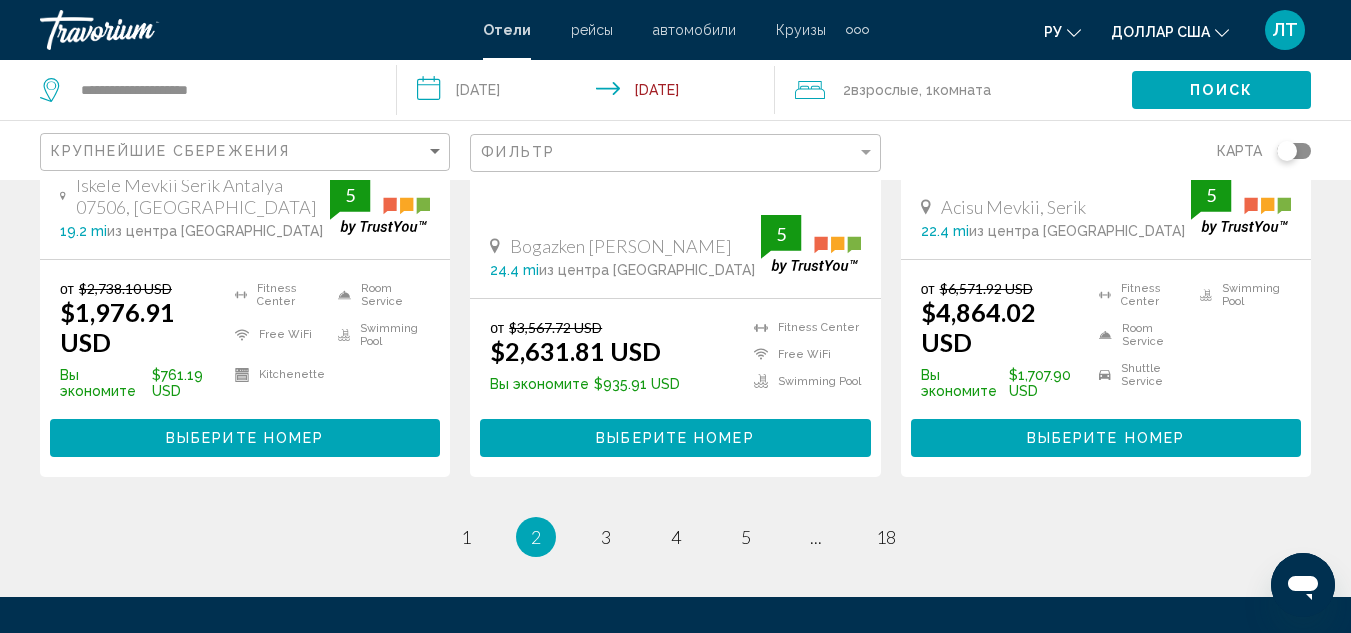 scroll, scrollTop: 2900, scrollLeft: 0, axis: vertical 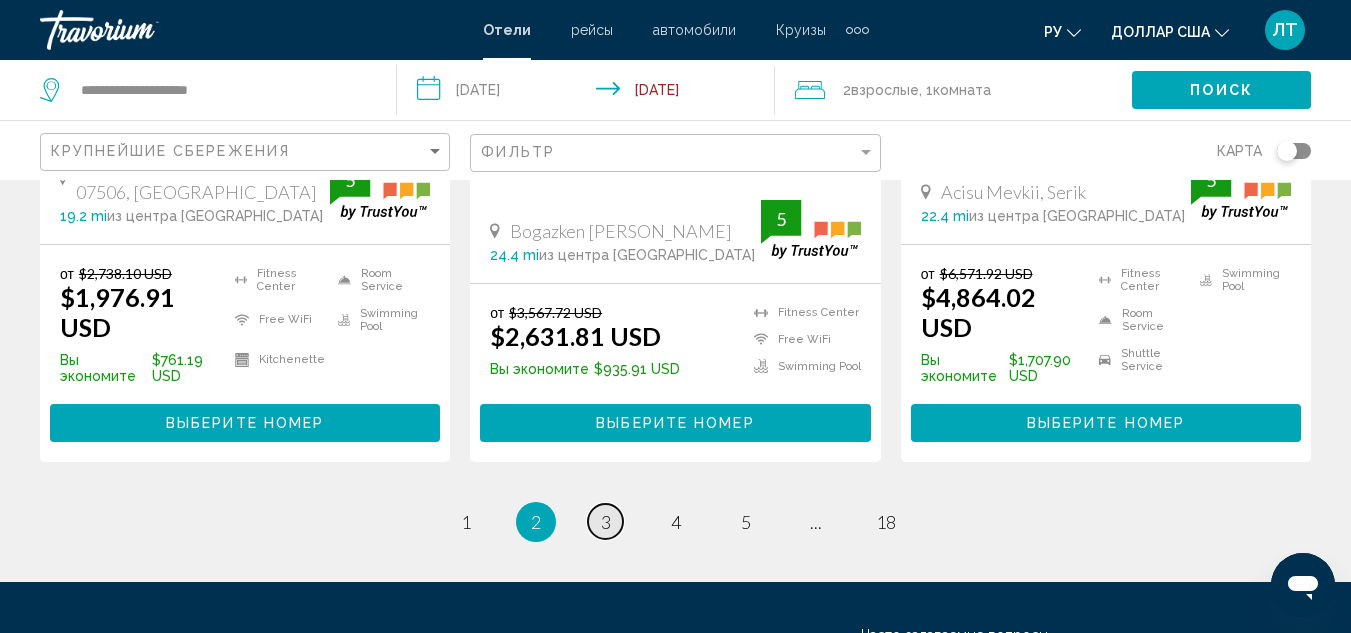 click on "3" at bounding box center (606, 522) 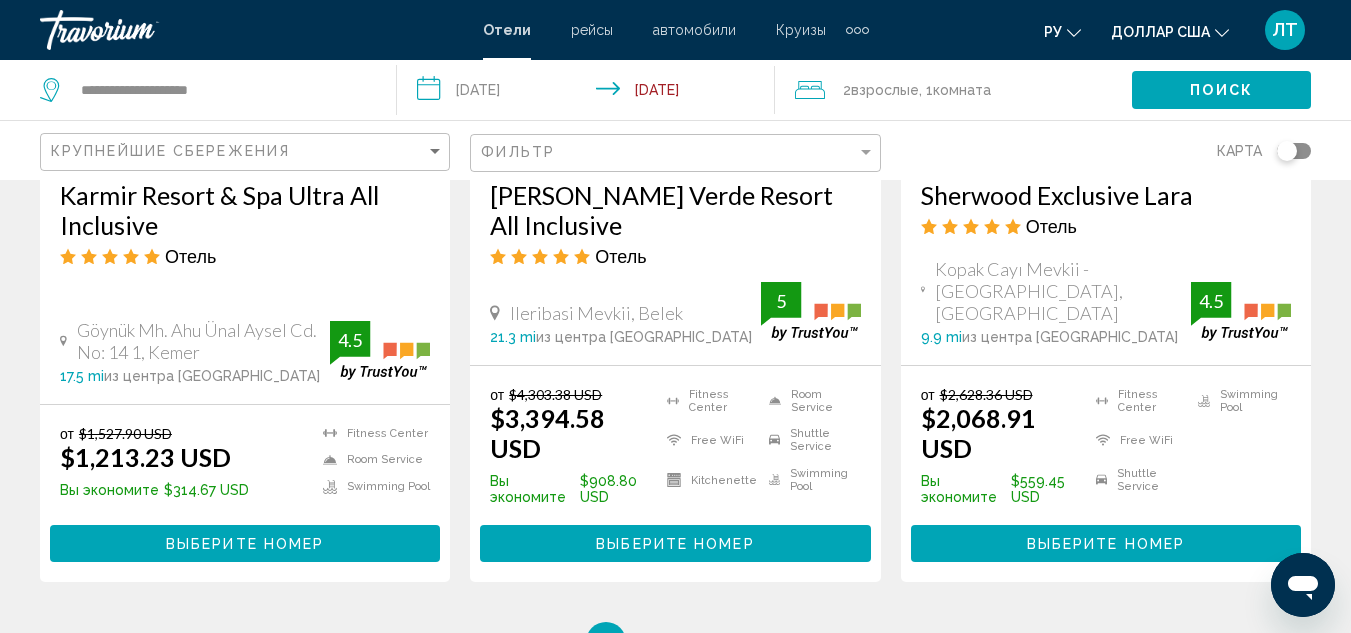 scroll, scrollTop: 2800, scrollLeft: 0, axis: vertical 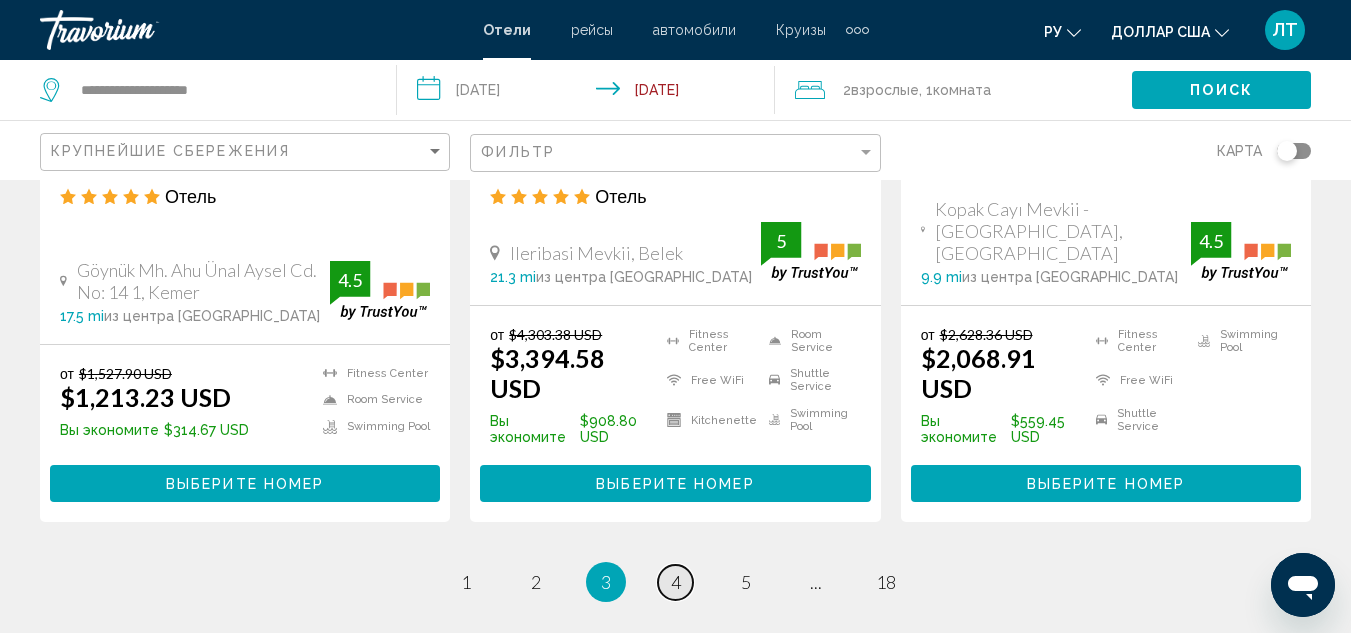 click on "page  4" at bounding box center (675, 582) 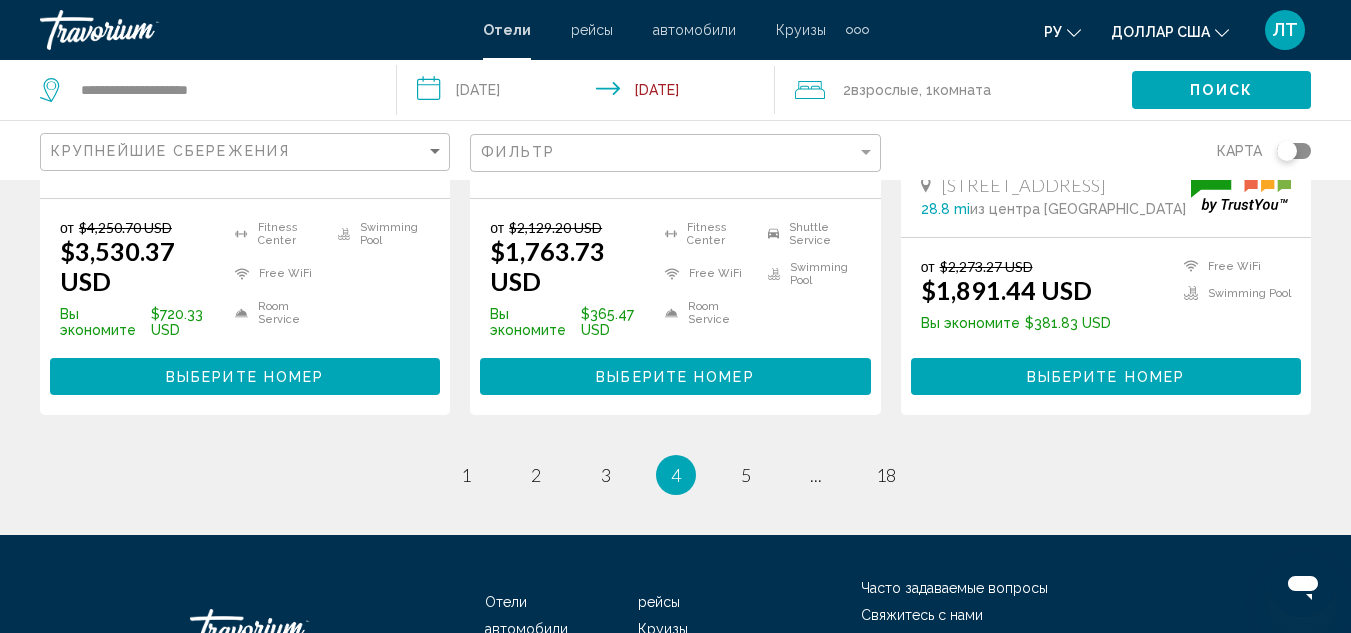 scroll, scrollTop: 3000, scrollLeft: 0, axis: vertical 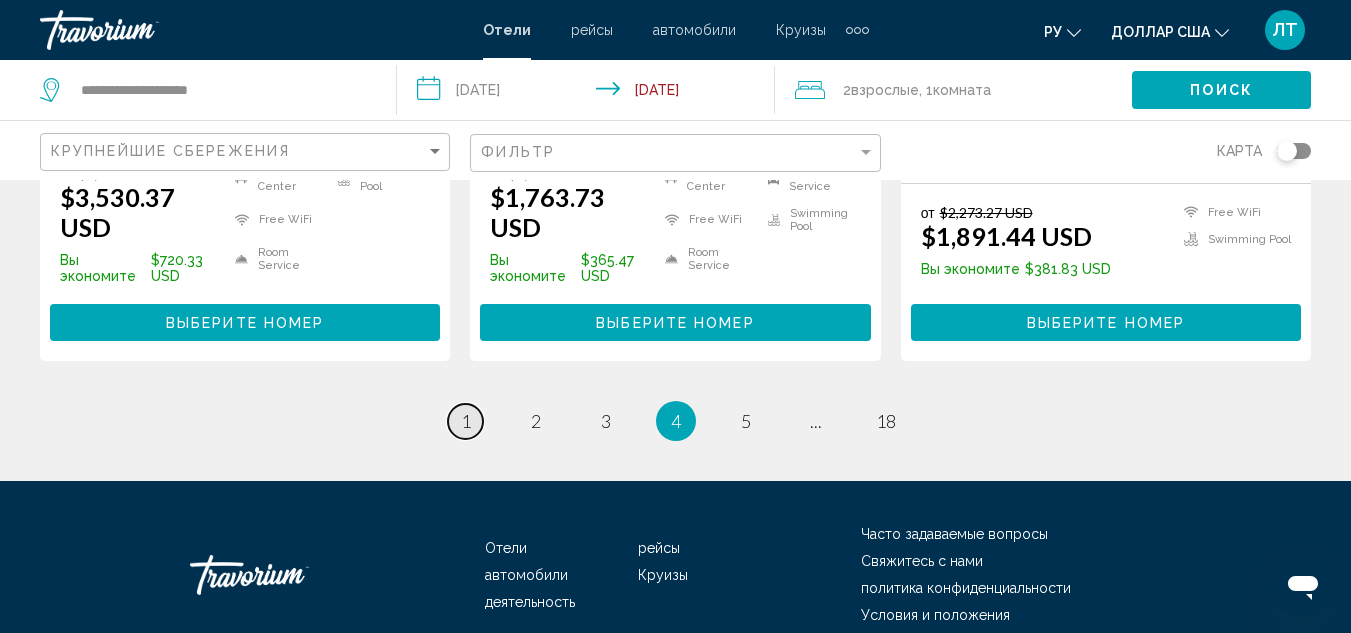 click on "1" at bounding box center (466, 421) 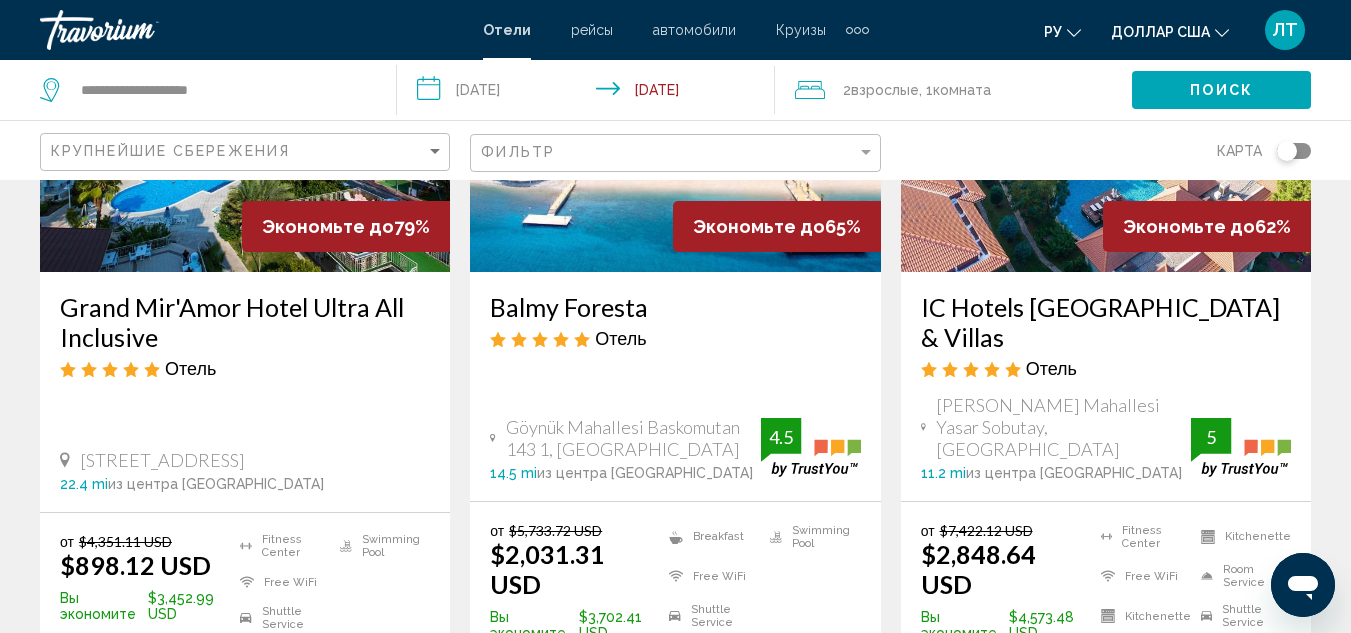 scroll, scrollTop: 200, scrollLeft: 0, axis: vertical 